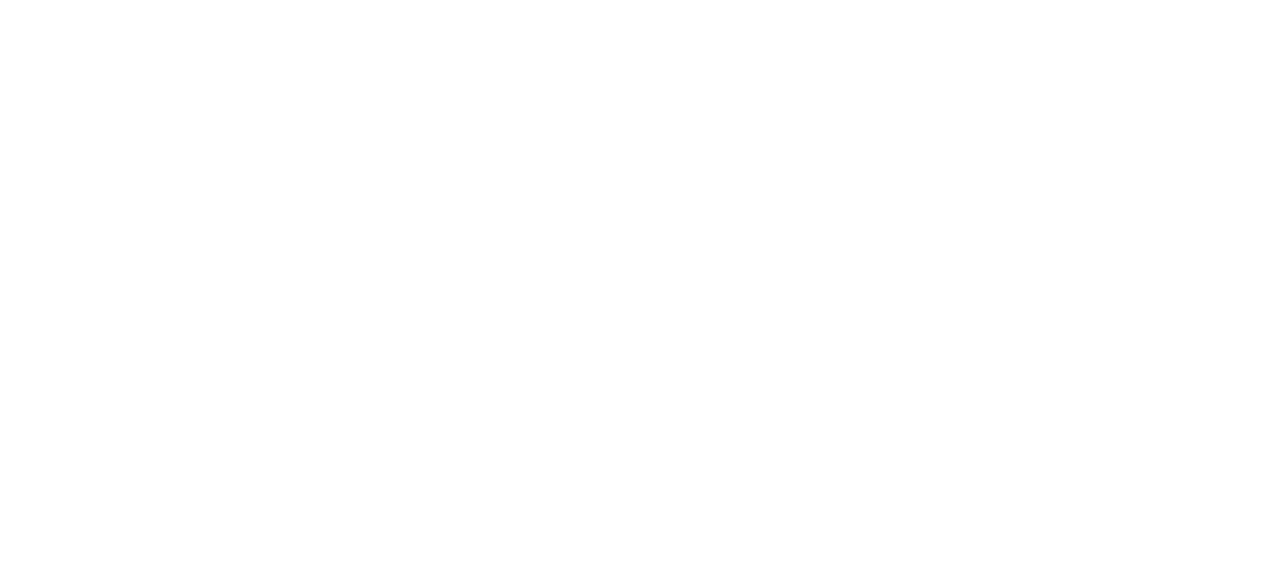 scroll, scrollTop: 0, scrollLeft: 0, axis: both 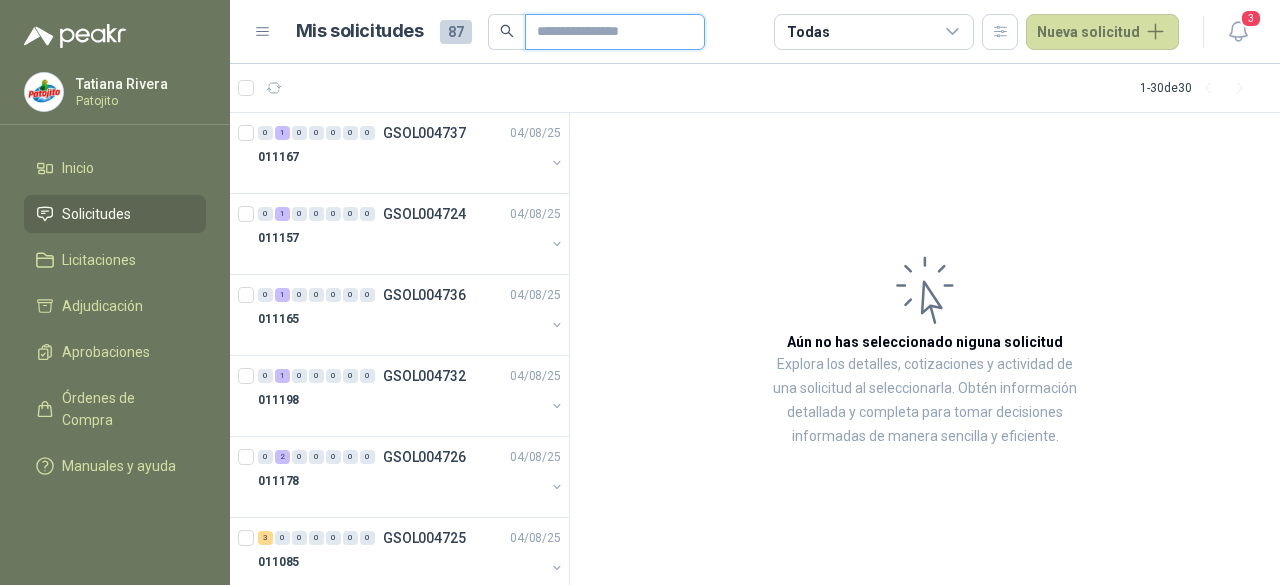 click at bounding box center (607, 32) 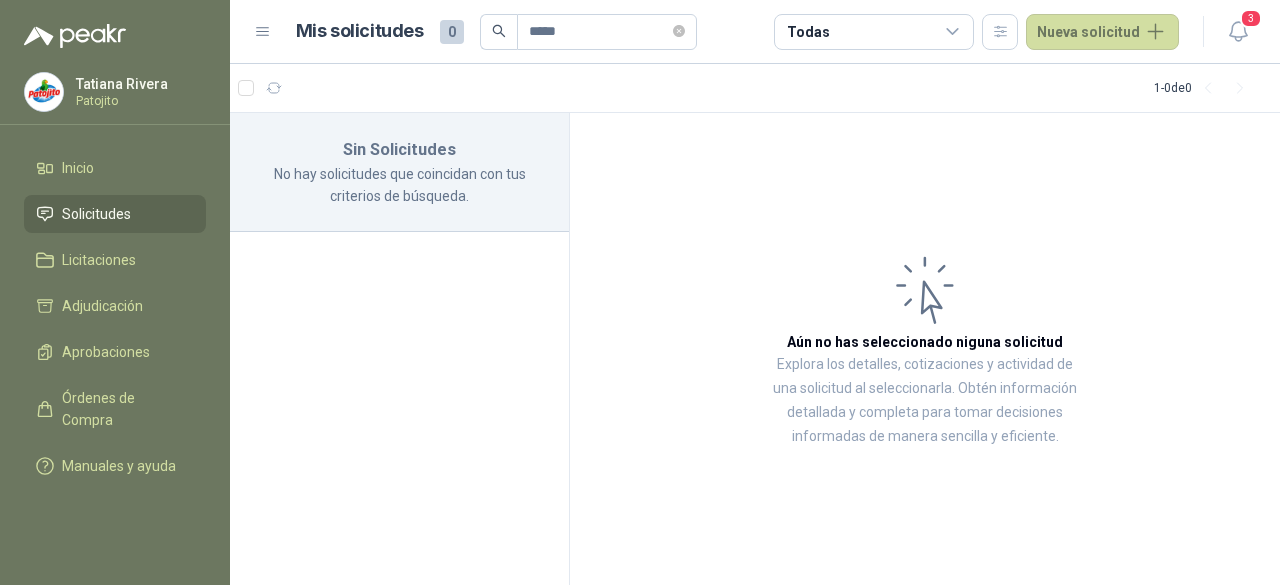 click on "Solicitudes" at bounding box center [115, 214] 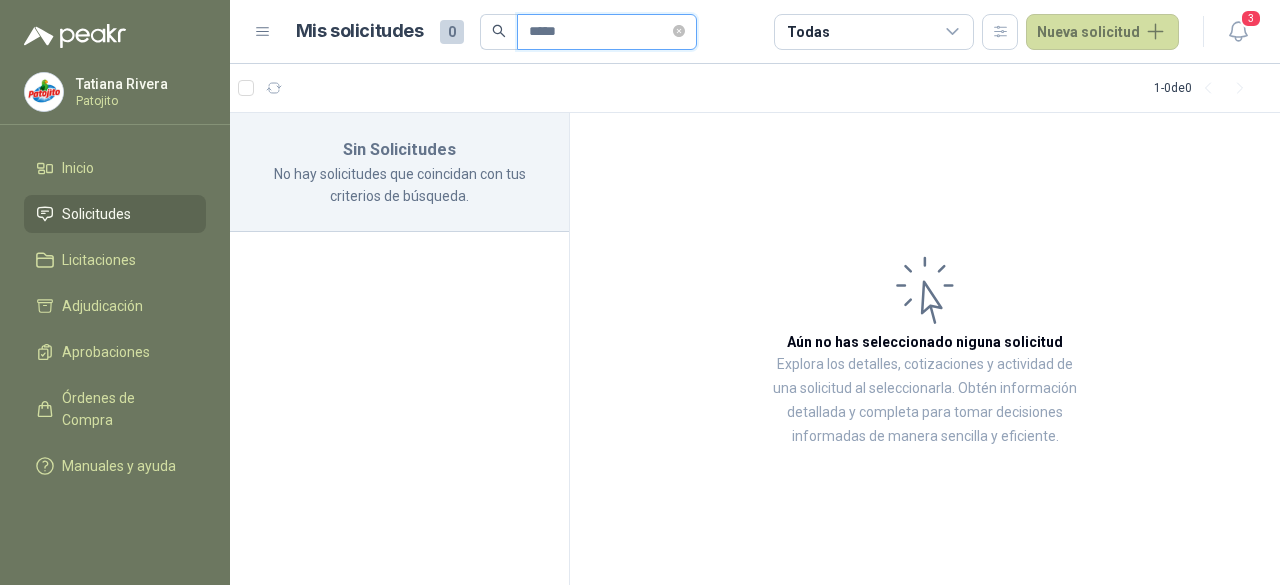 drag, startPoint x: 582, startPoint y: 27, endPoint x: 496, endPoint y: 27, distance: 86 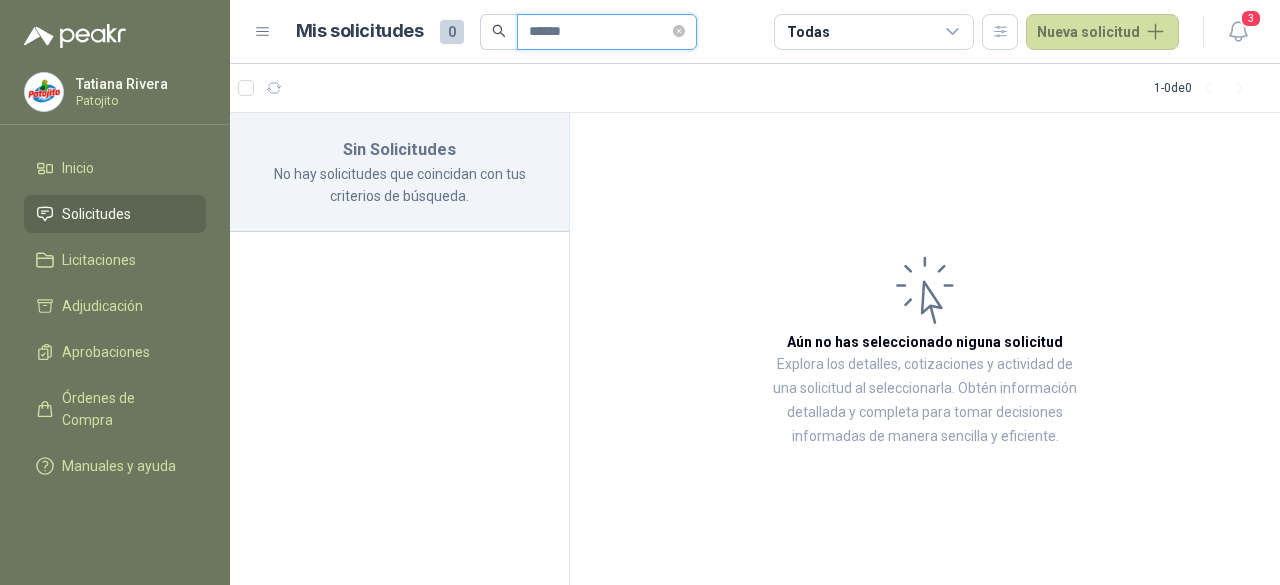 type on "******" 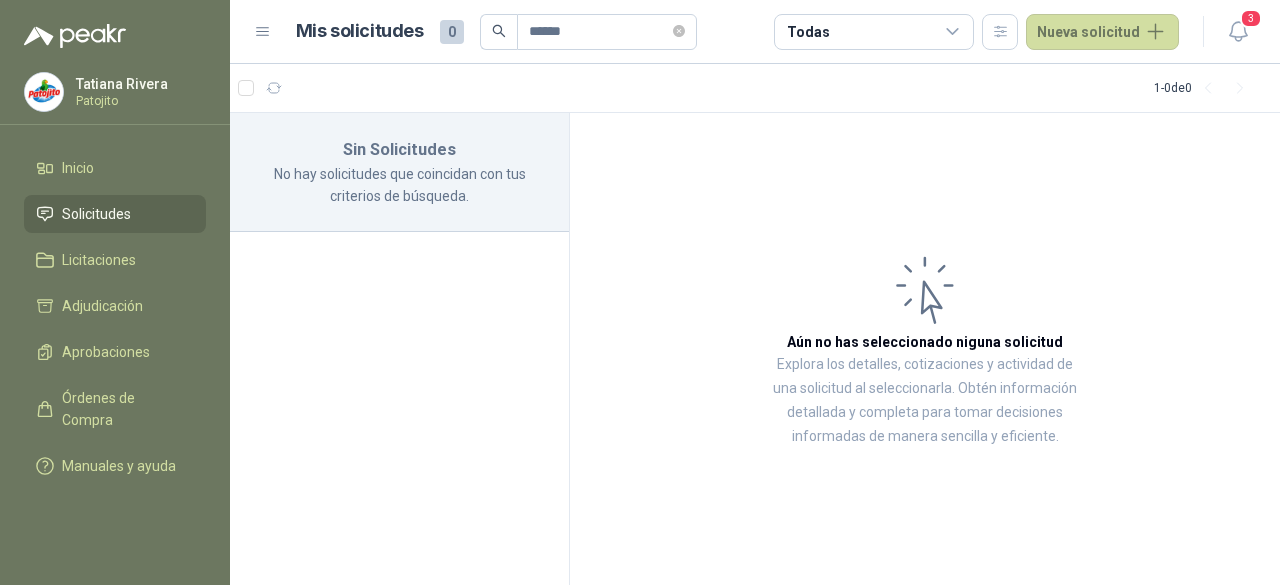 click on "Solicitudes" at bounding box center [96, 214] 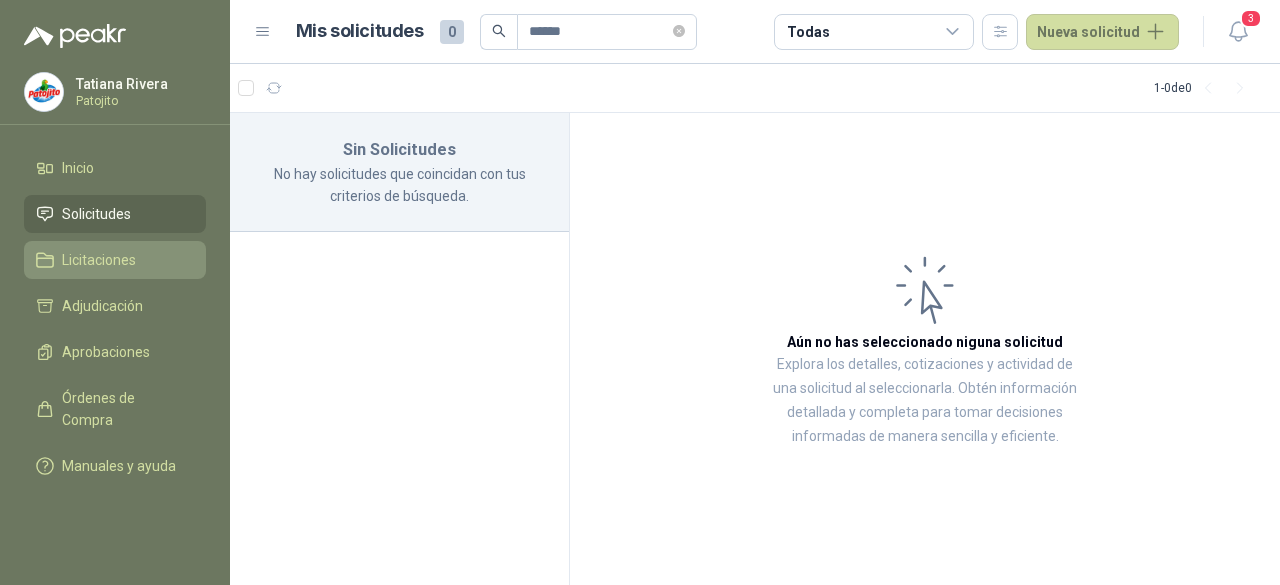 click on "Licitaciones" at bounding box center [115, 260] 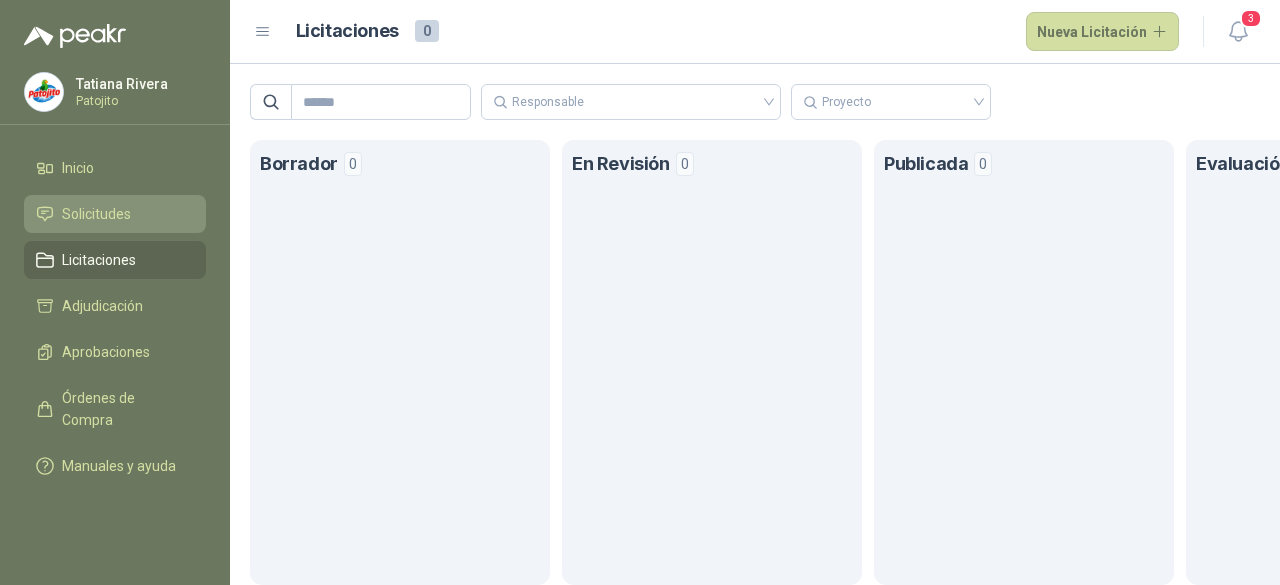 click on "Solicitudes" at bounding box center (96, 214) 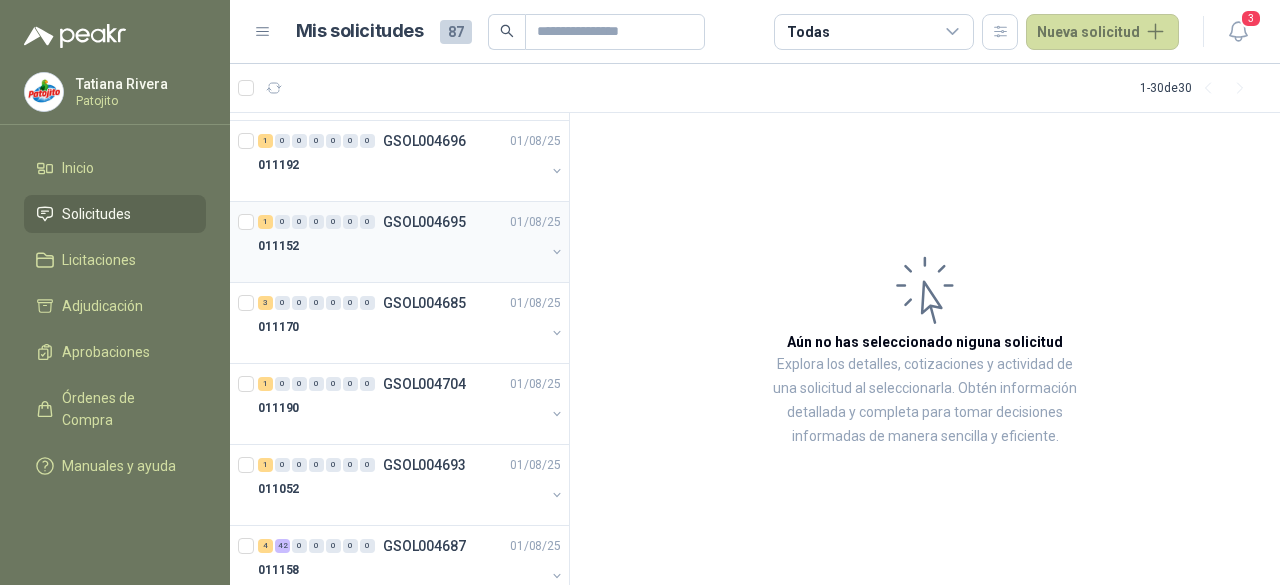 scroll, scrollTop: 1974, scrollLeft: 0, axis: vertical 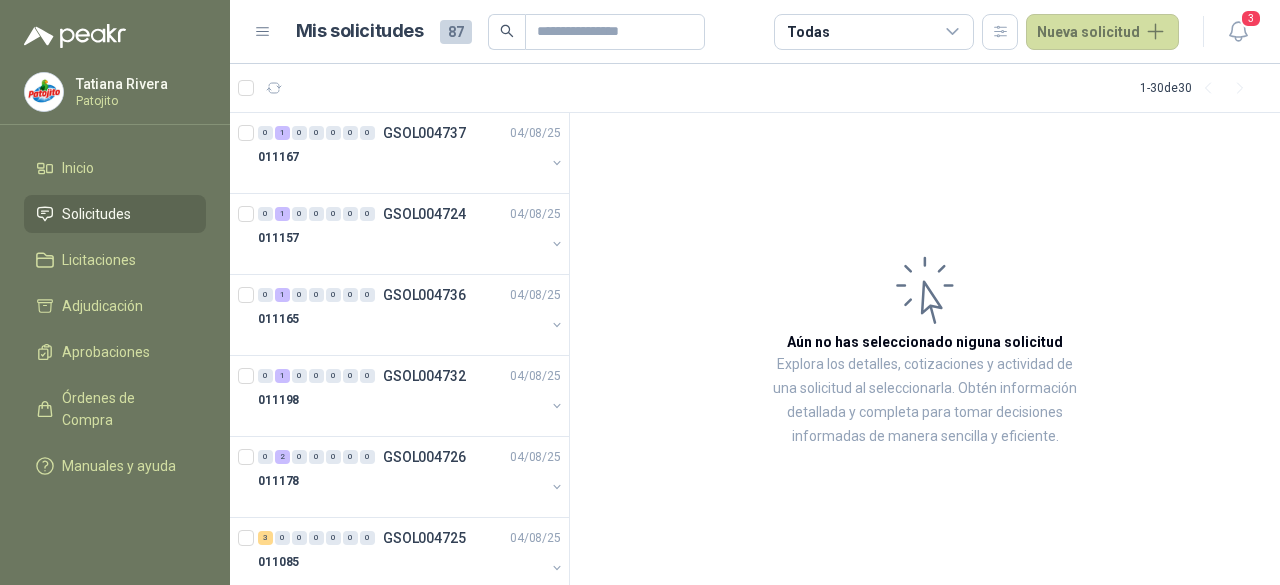 click on "87" at bounding box center (456, 32) 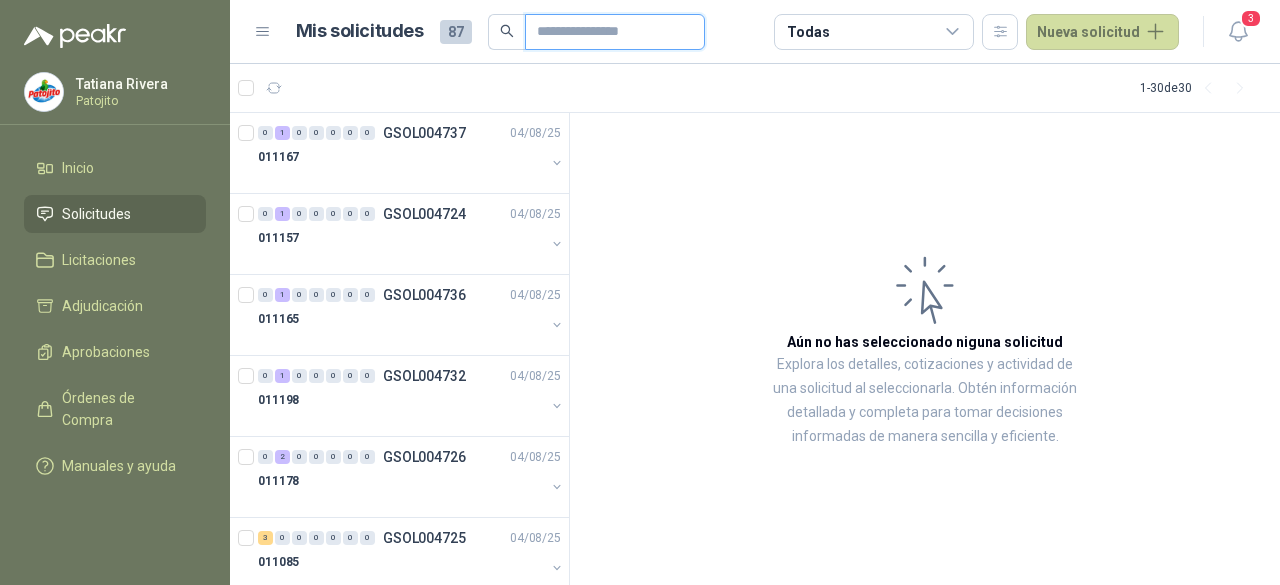 click at bounding box center (607, 32) 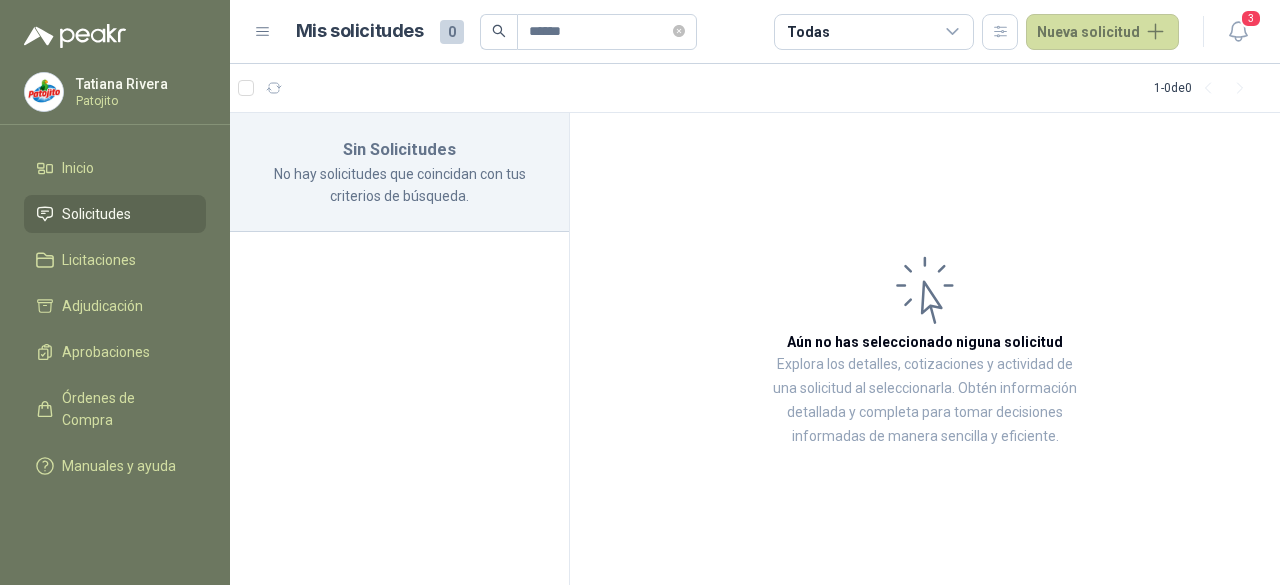 click on "Sin Solicitudes No hay solicitudes que coincidan con tus criterios de búsqueda." at bounding box center (400, 349) 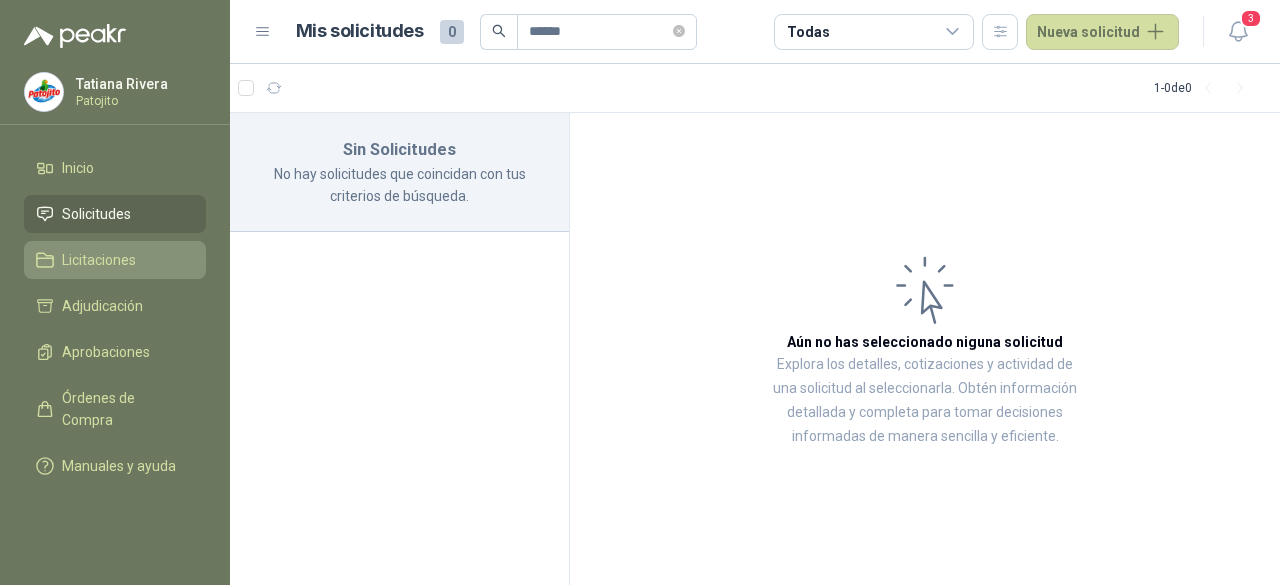 click on "Licitaciones" at bounding box center [99, 260] 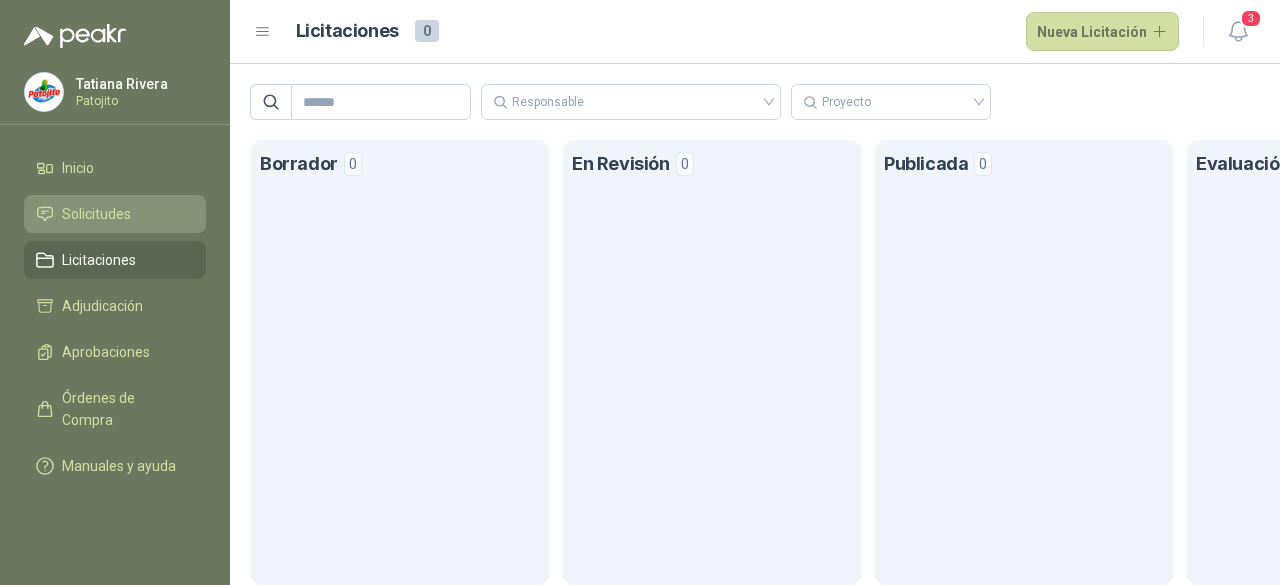 click on "Solicitudes" at bounding box center (96, 214) 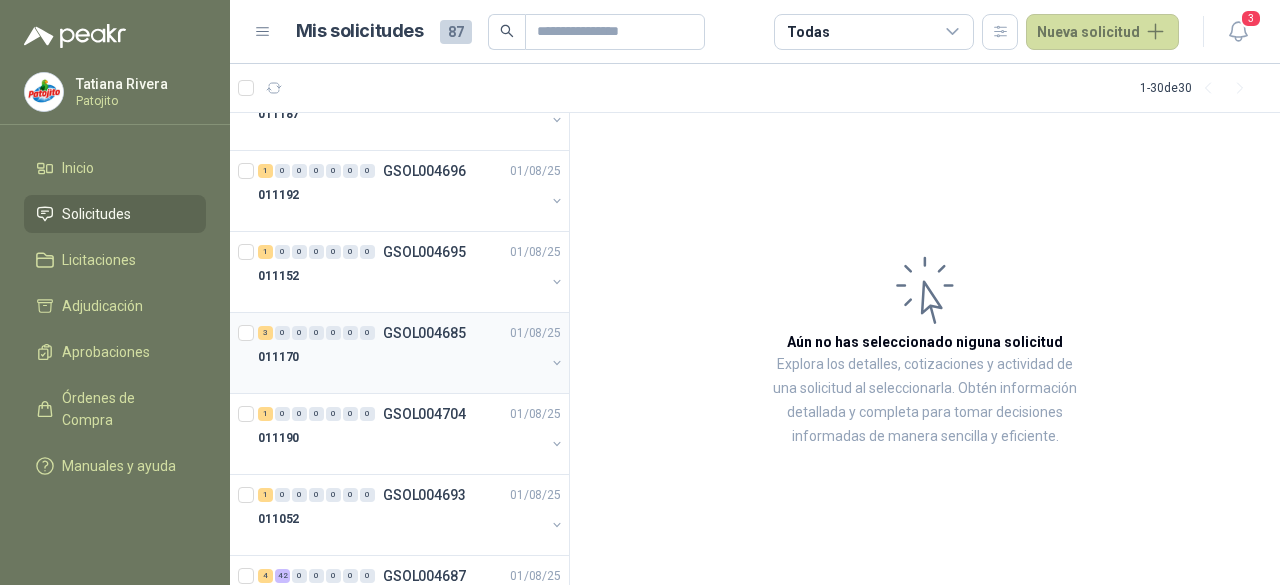 scroll, scrollTop: 1974, scrollLeft: 0, axis: vertical 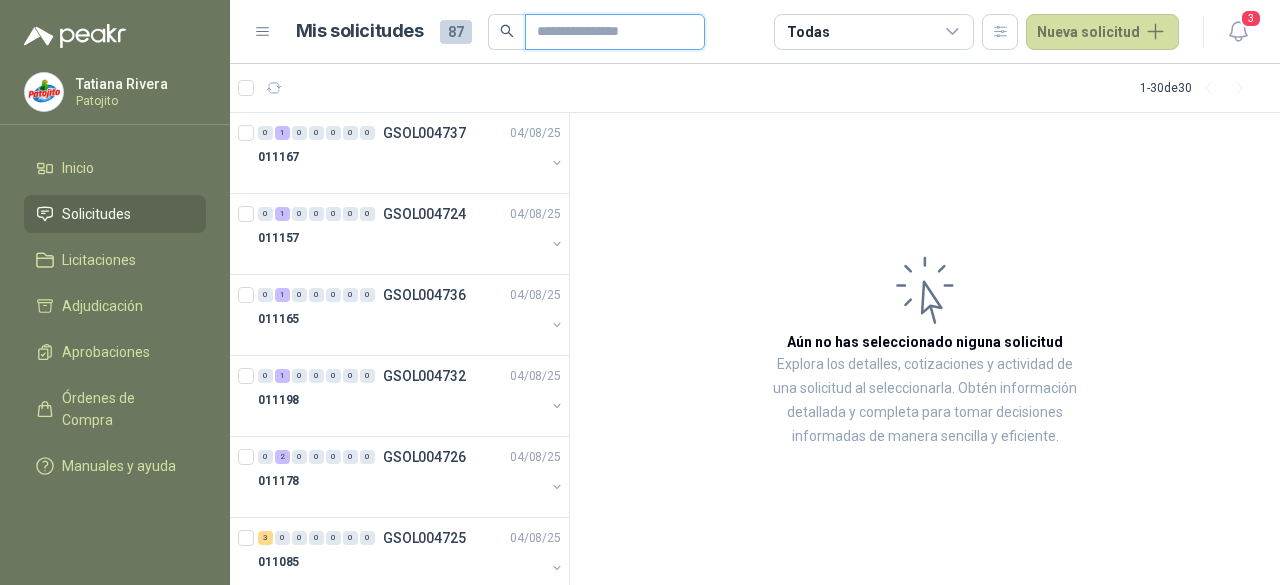 drag, startPoint x: 562, startPoint y: 14, endPoint x: 564, endPoint y: 31, distance: 17.117243 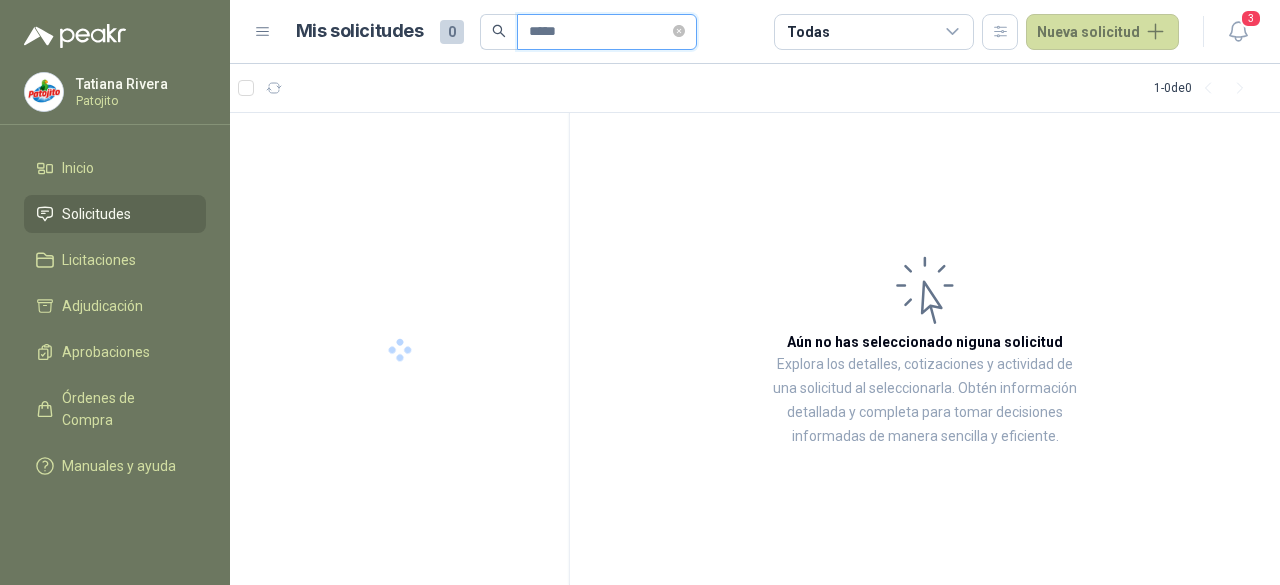 type on "*****" 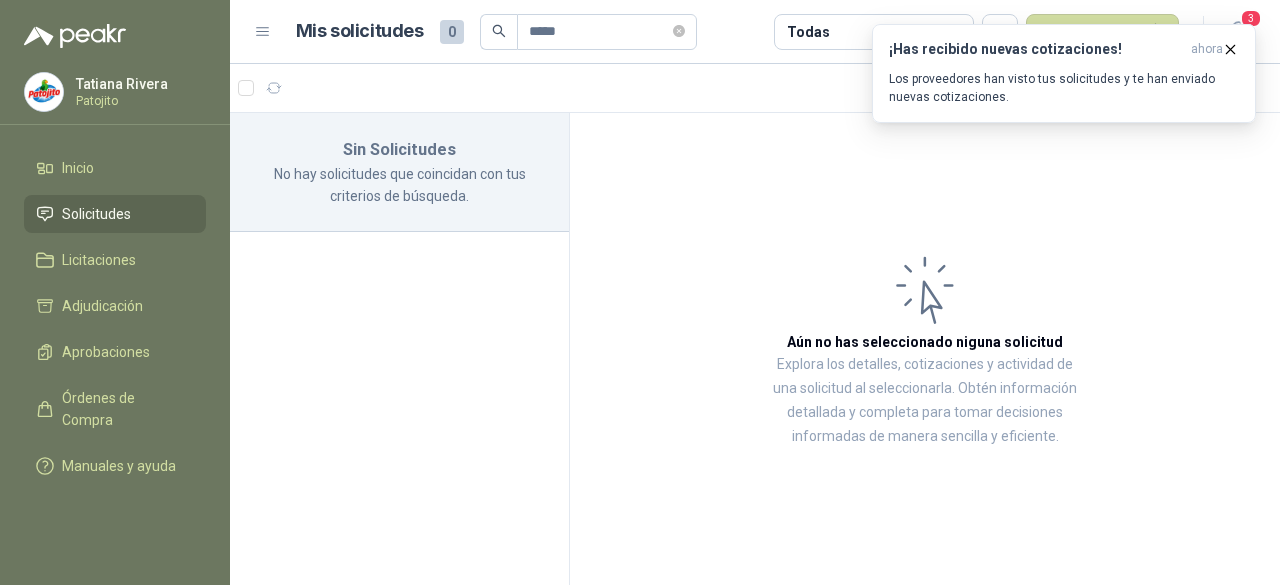 click on "Solicitudes" at bounding box center [96, 214] 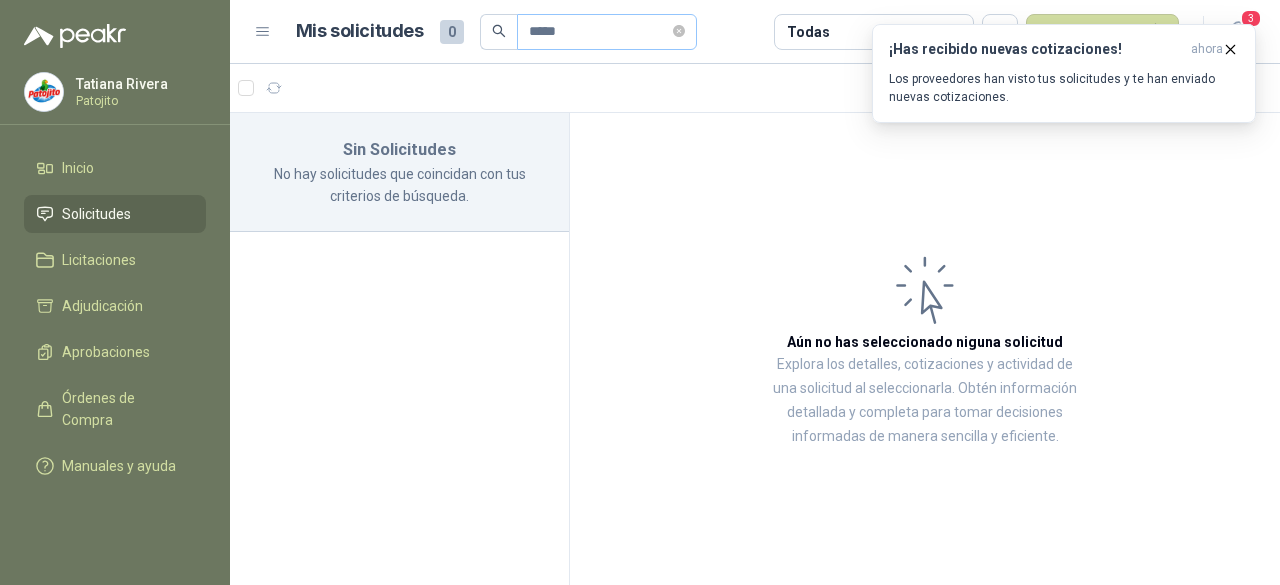 click on "*****" at bounding box center (607, 32) 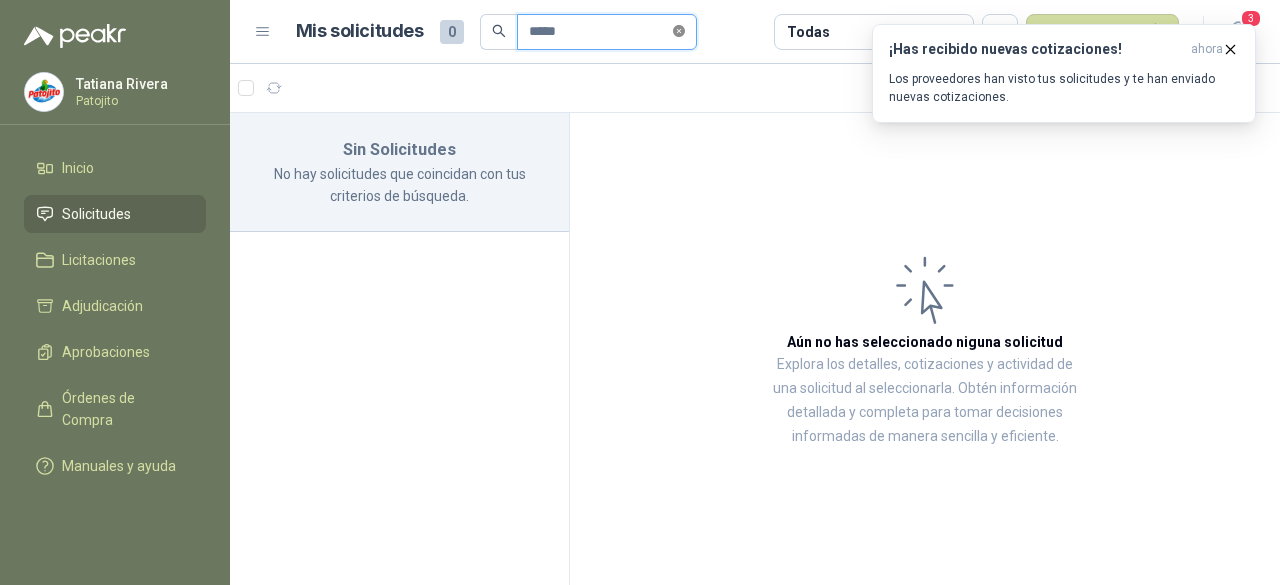 click 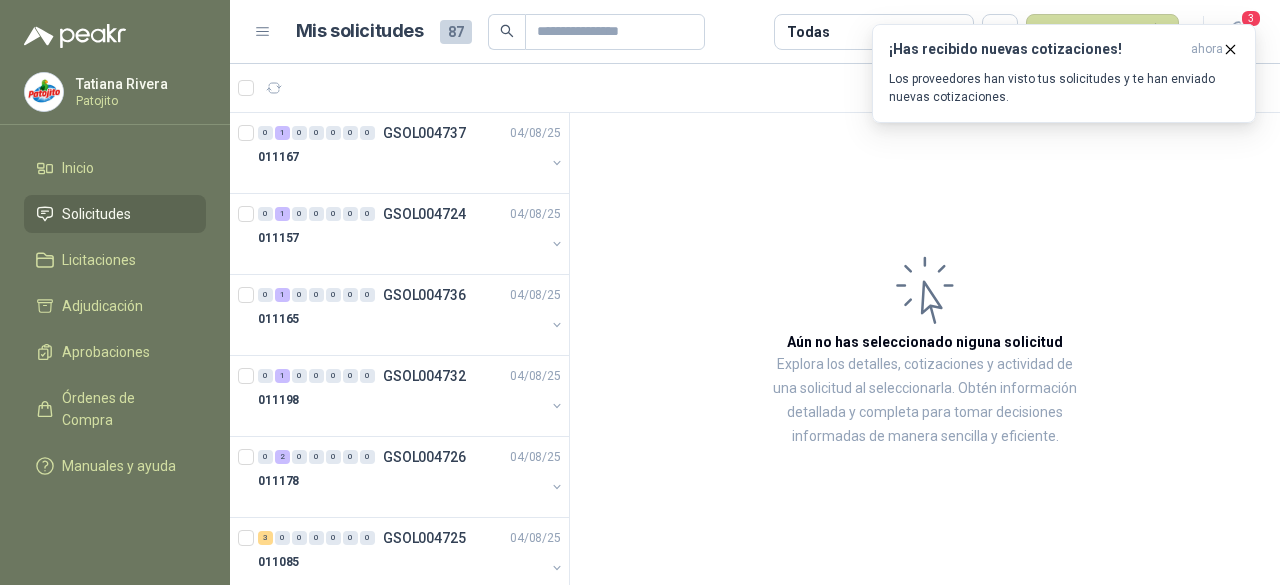 click on "Aún no has seleccionado niguna solicitud Explora los detalles, cotizaciones y actividad de una solicitud al seleccionarla. Obtén información detallada y   completa para tomar decisiones informadas de manera sencilla y eficiente." at bounding box center [925, 349] 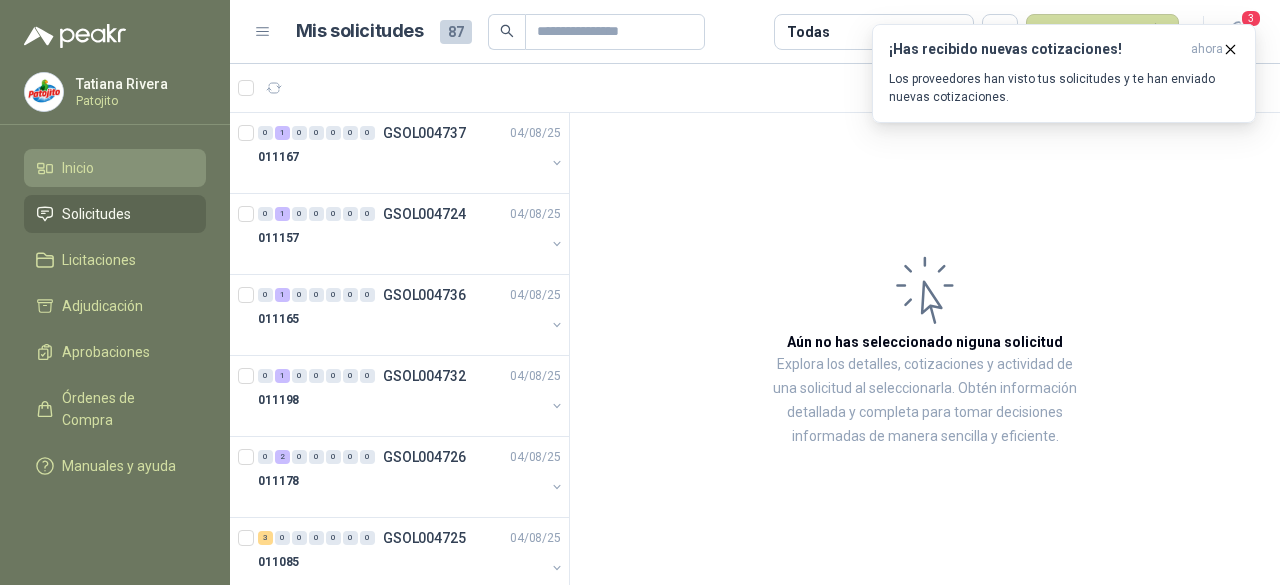 drag, startPoint x: 86, startPoint y: 162, endPoint x: 63, endPoint y: 176, distance: 26.925823 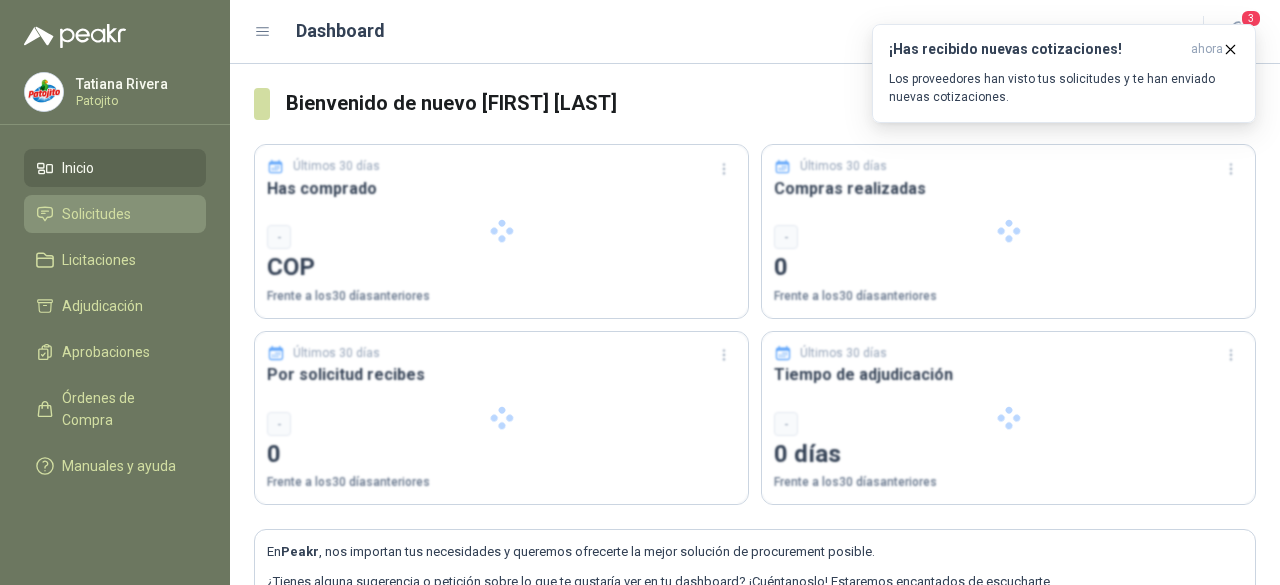 type 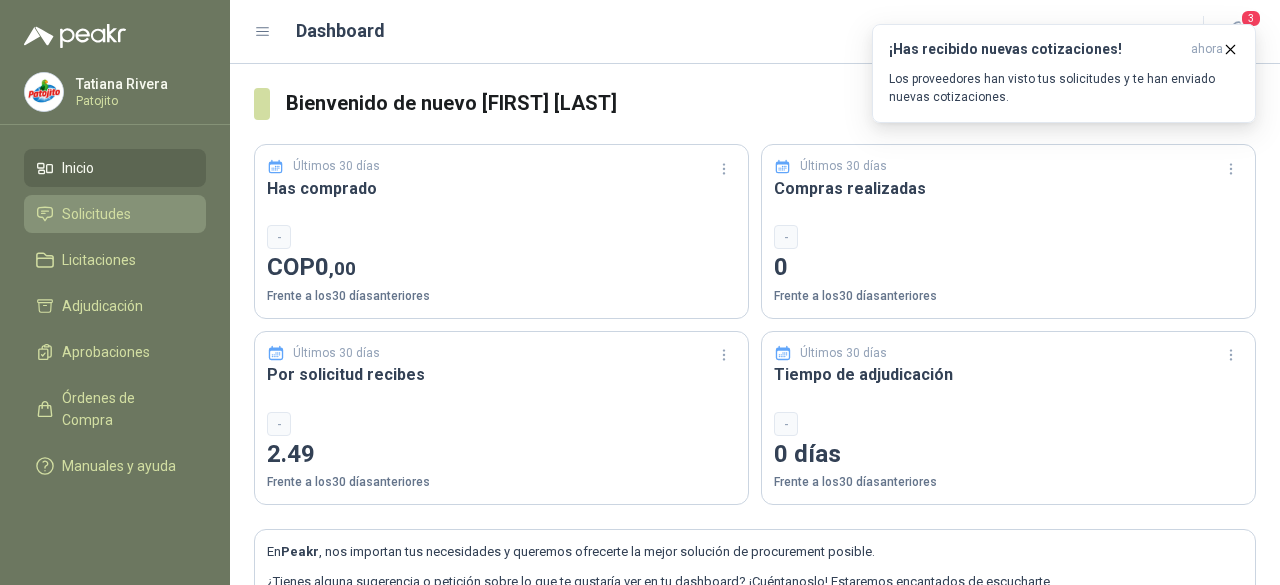 click on "Solicitudes" at bounding box center [96, 214] 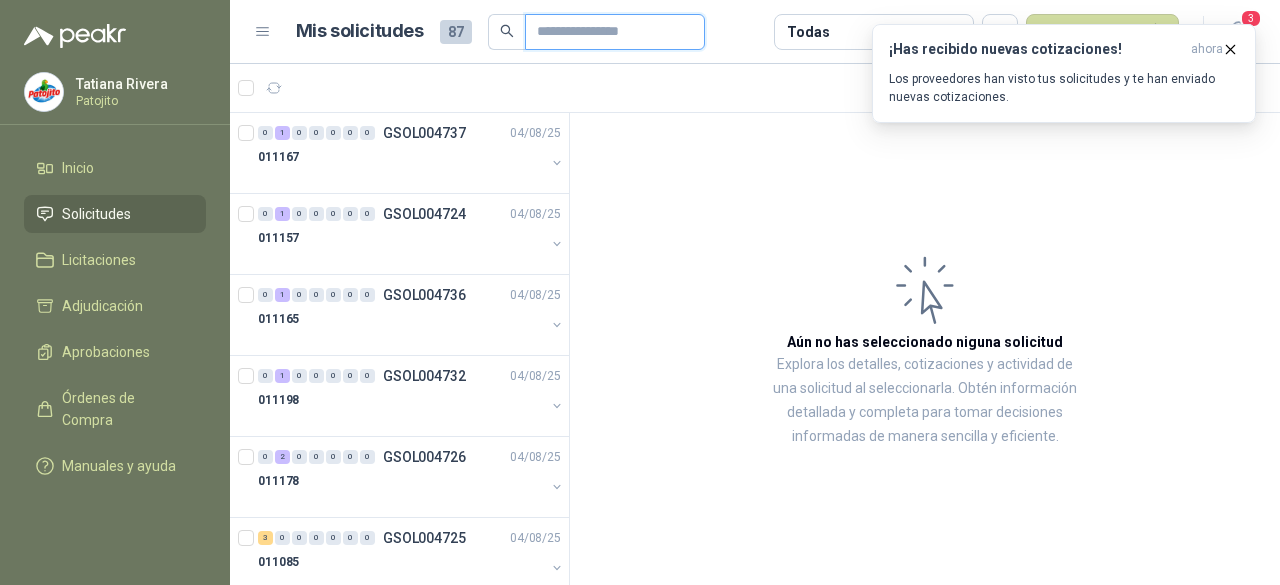 click at bounding box center [607, 32] 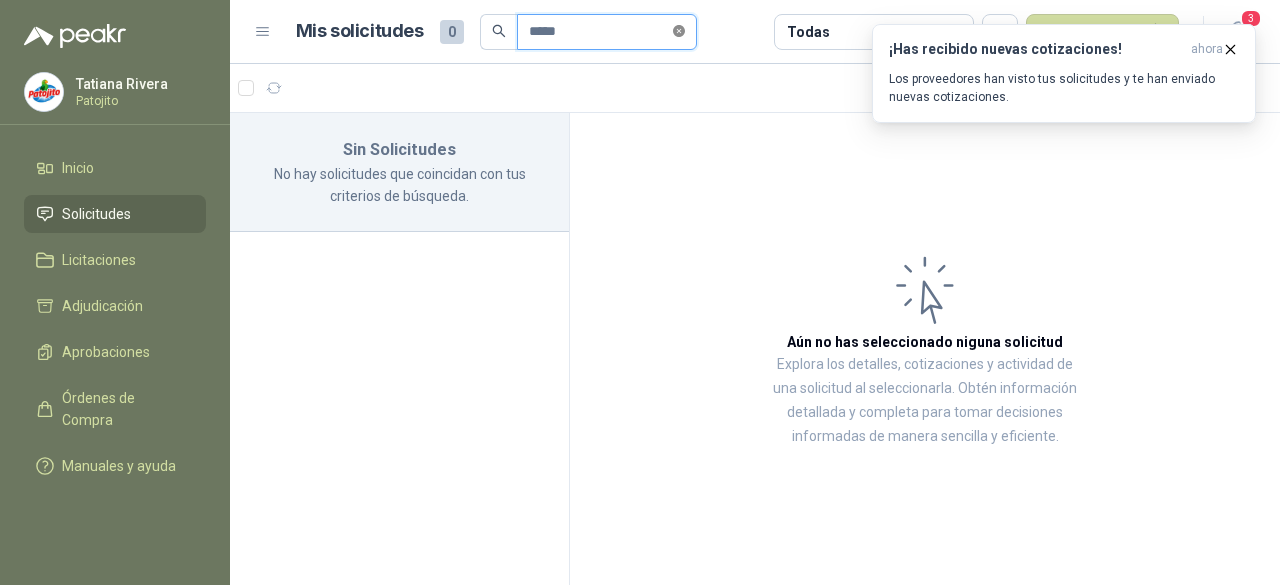 click at bounding box center (679, 31) 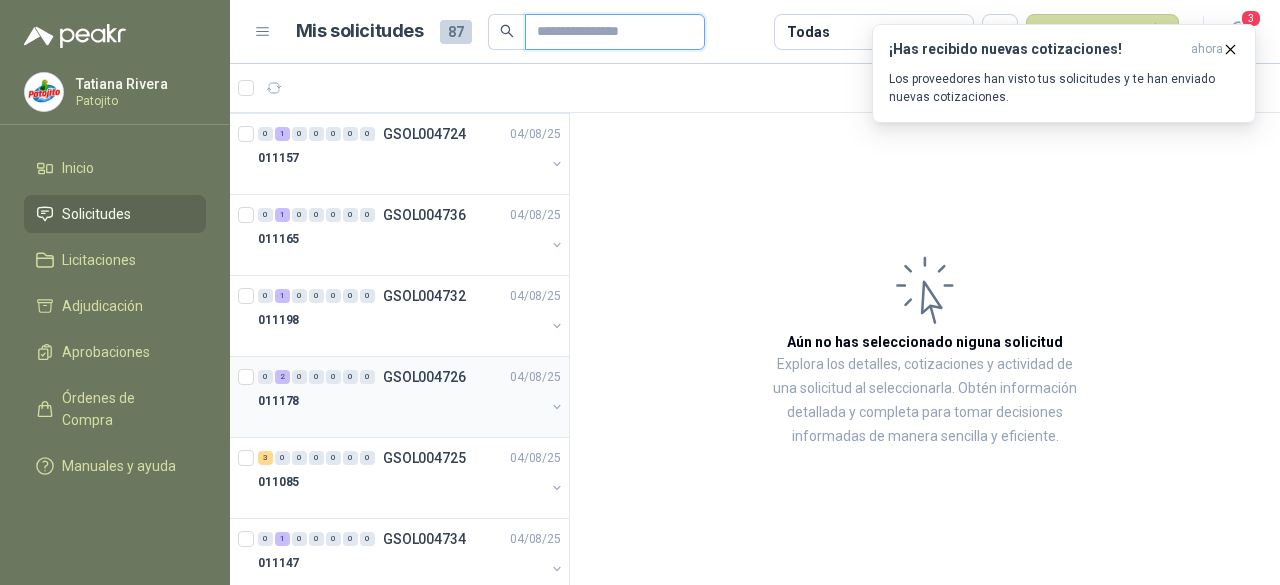 scroll, scrollTop: 300, scrollLeft: 0, axis: vertical 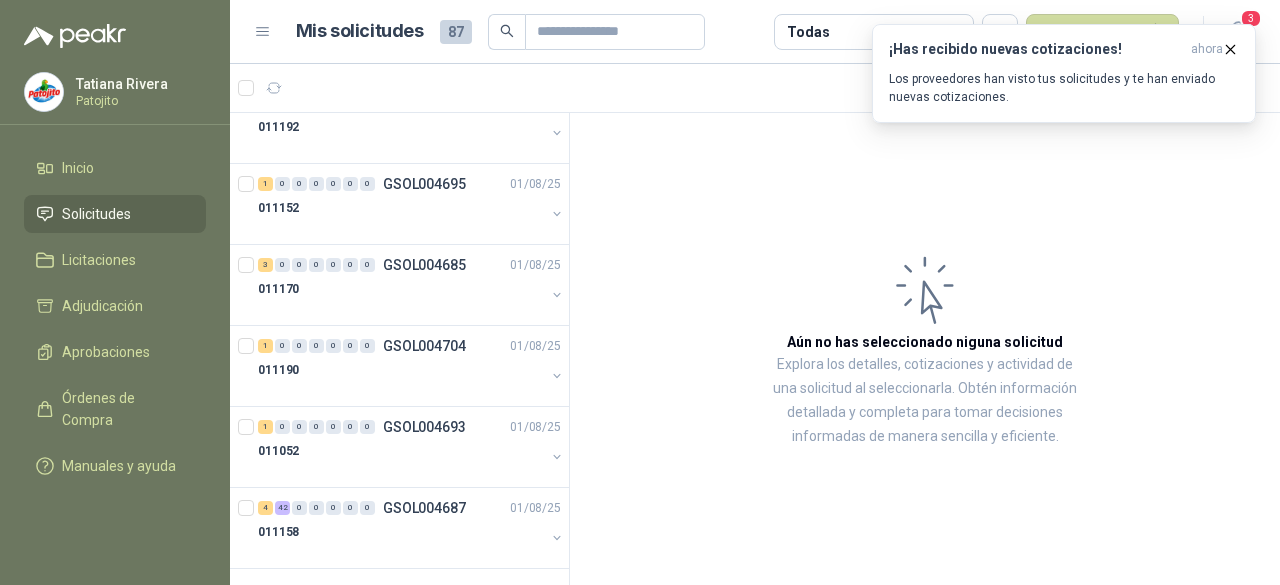 click on "Aún no has seleccionado niguna solicitud Explora los detalles, cotizaciones y actividad de una solicitud al seleccionarla. Obtén información detallada y   completa para tomar decisiones informadas de manera sencilla y eficiente." at bounding box center (925, 349) 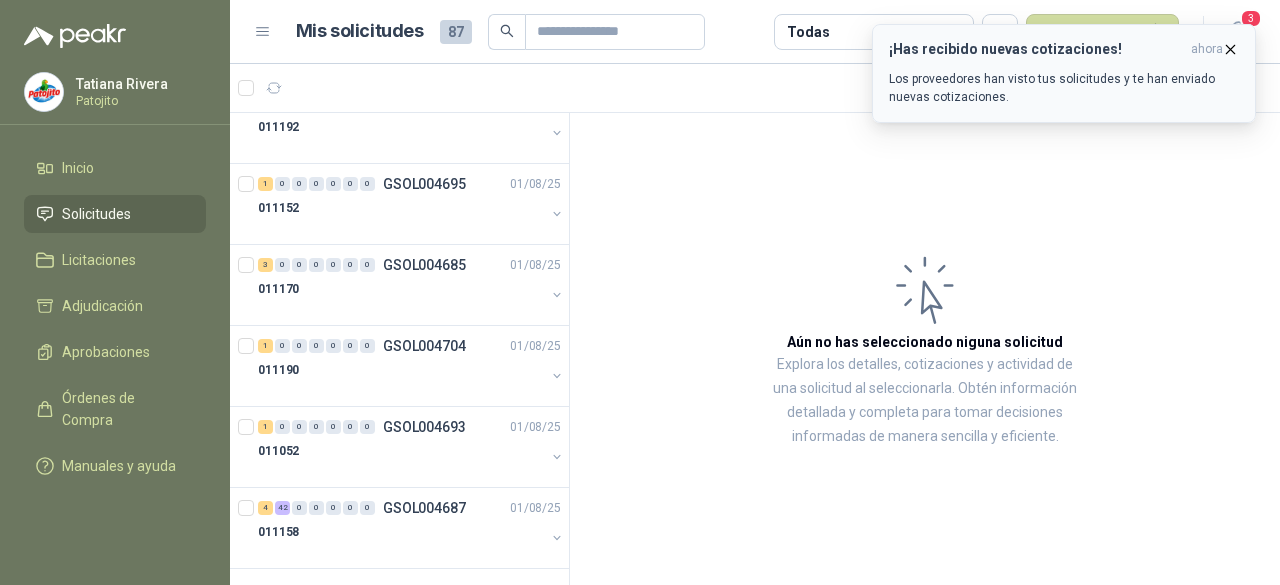 click 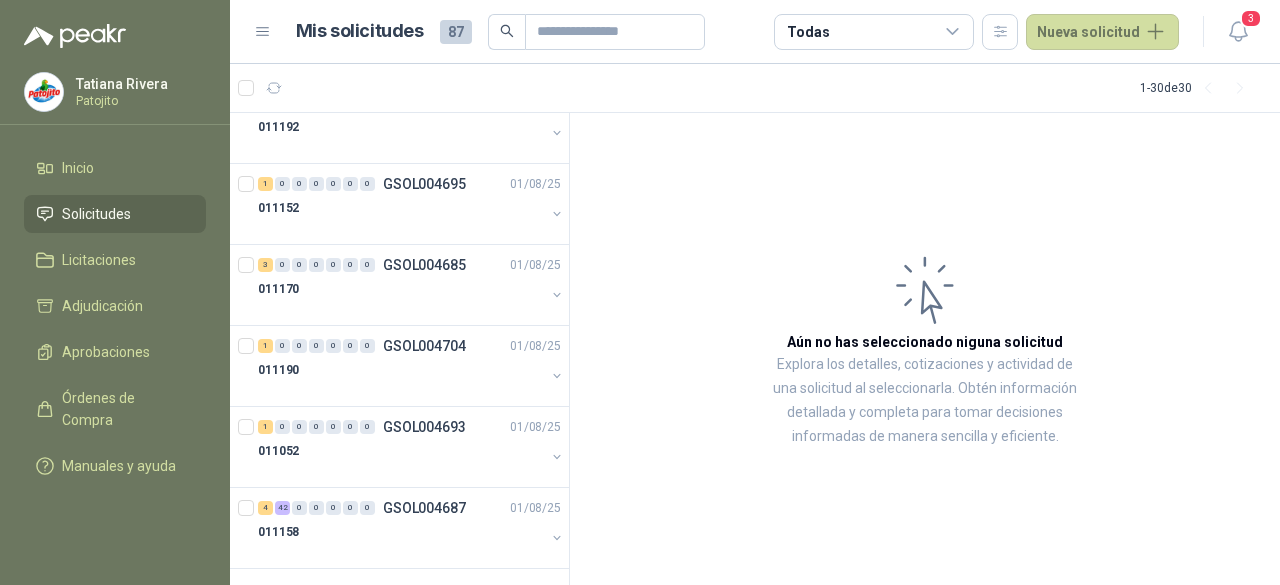 click on "Solicitudes" at bounding box center [96, 214] 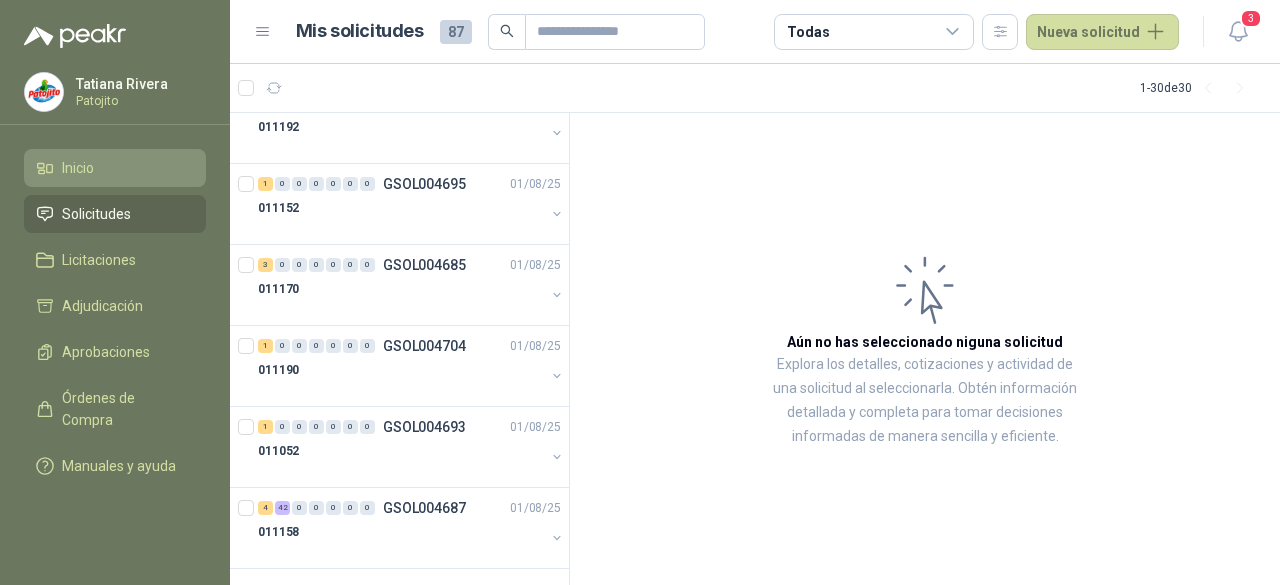 click on "Inicio" at bounding box center [115, 168] 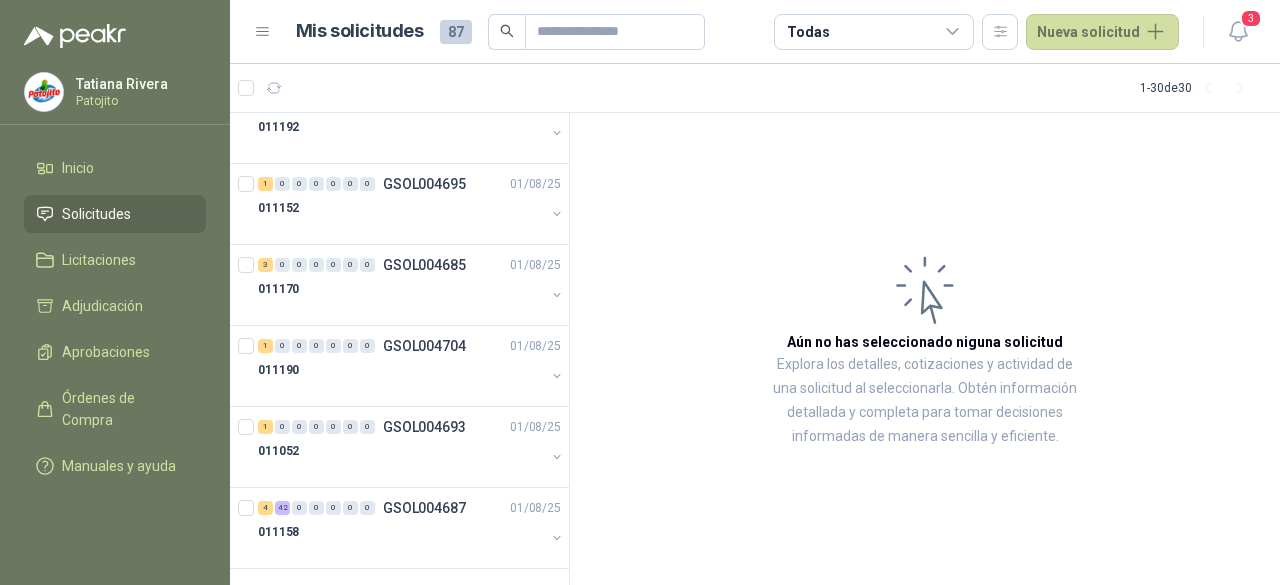 type 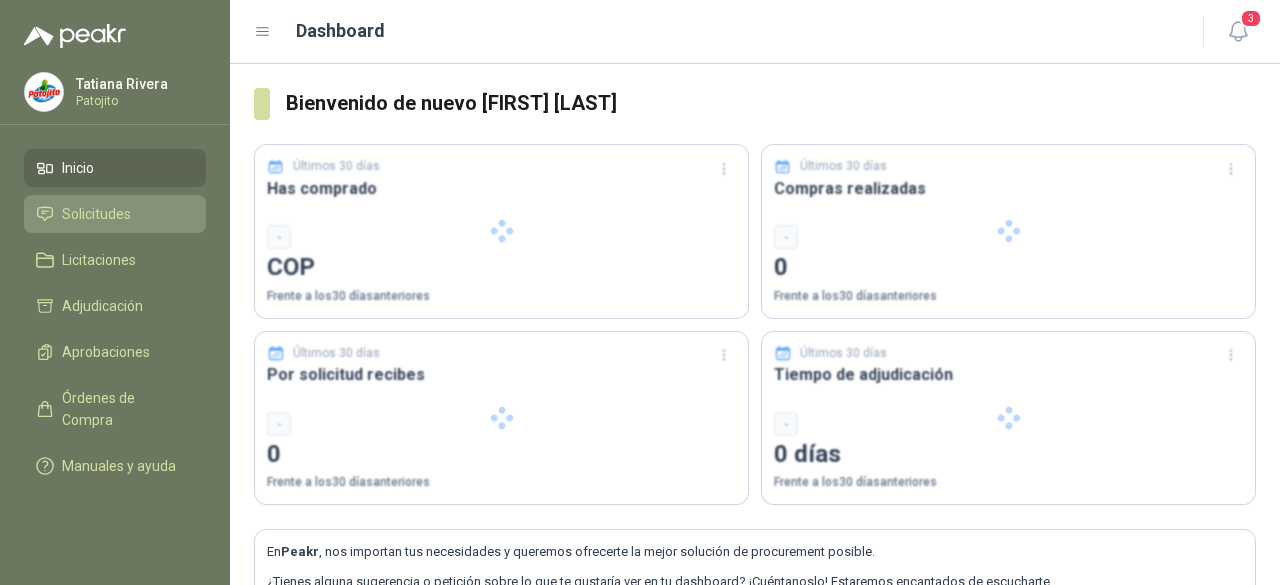 click on "Solicitudes" at bounding box center (96, 214) 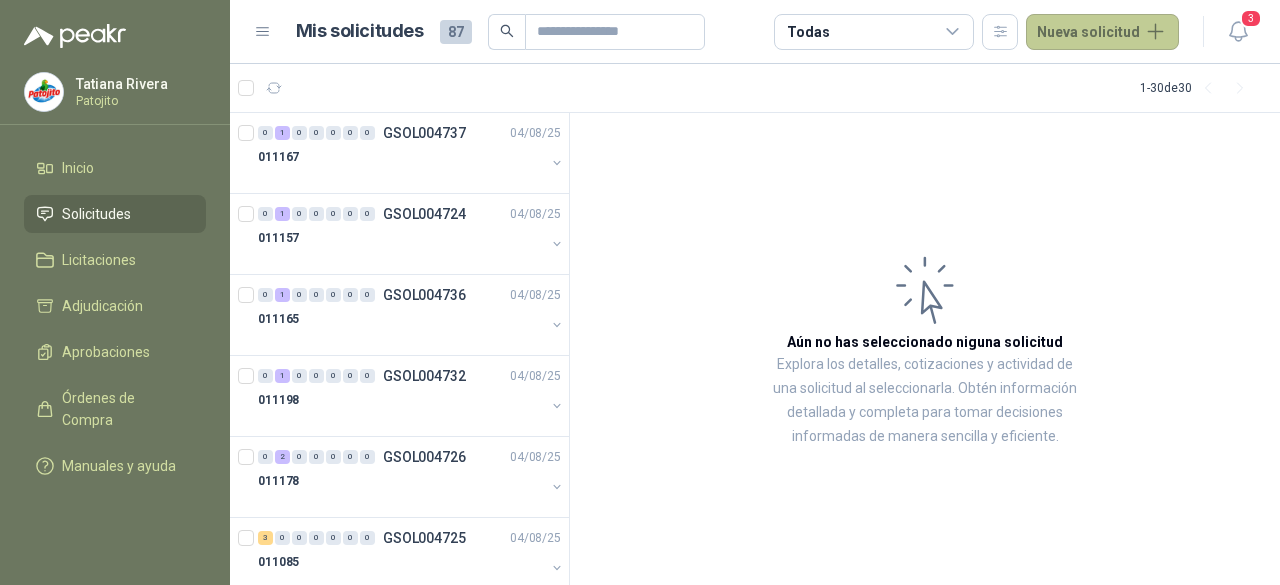 drag, startPoint x: 1095, startPoint y: 32, endPoint x: 1100, endPoint y: 44, distance: 13 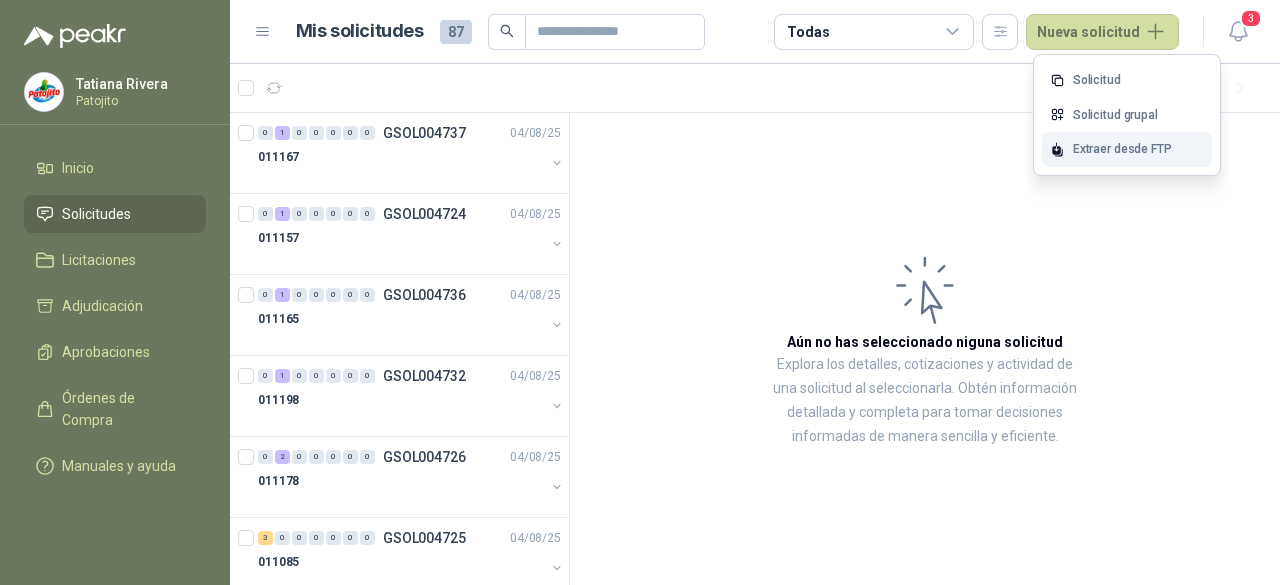 click on "Extraer desde FTP" at bounding box center [1127, 149] 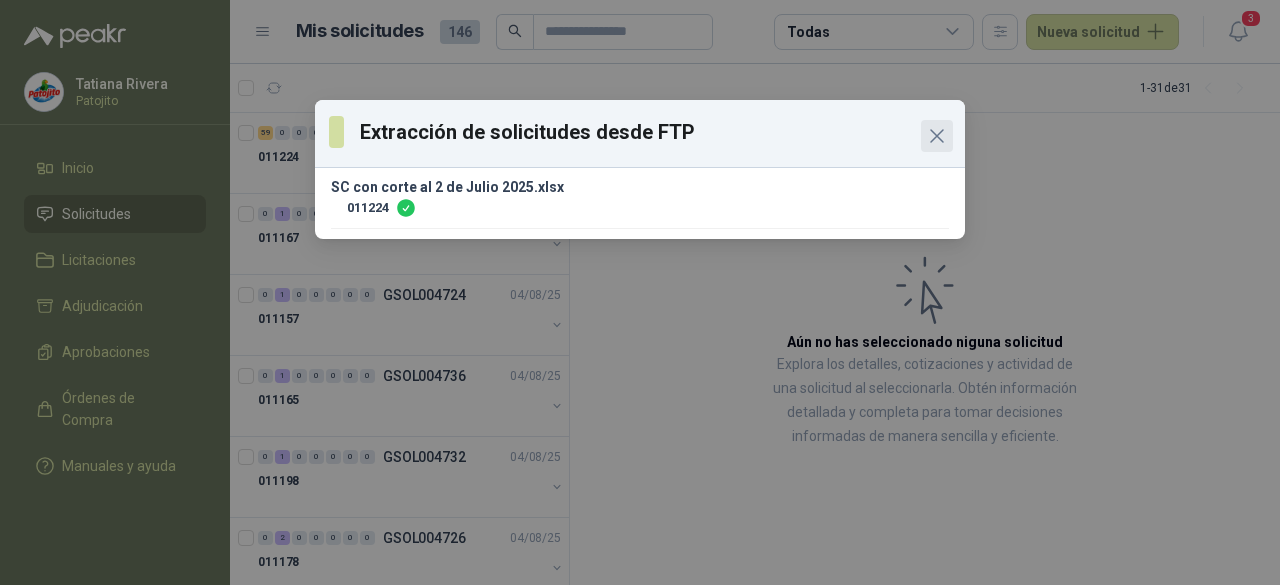 click 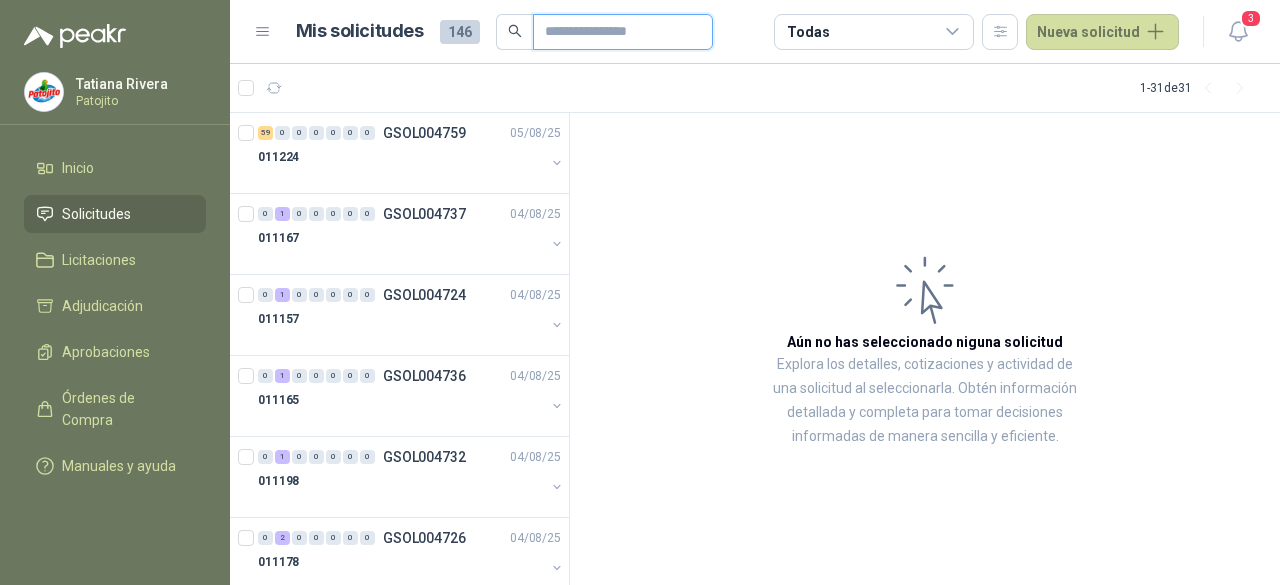click at bounding box center [615, 32] 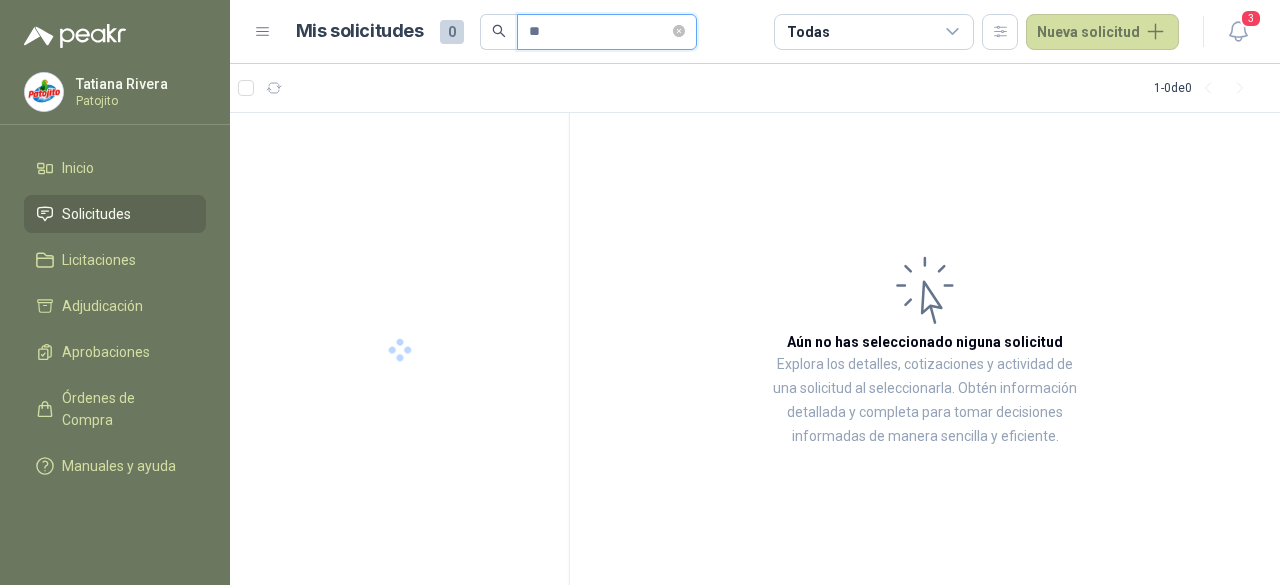 type on "*" 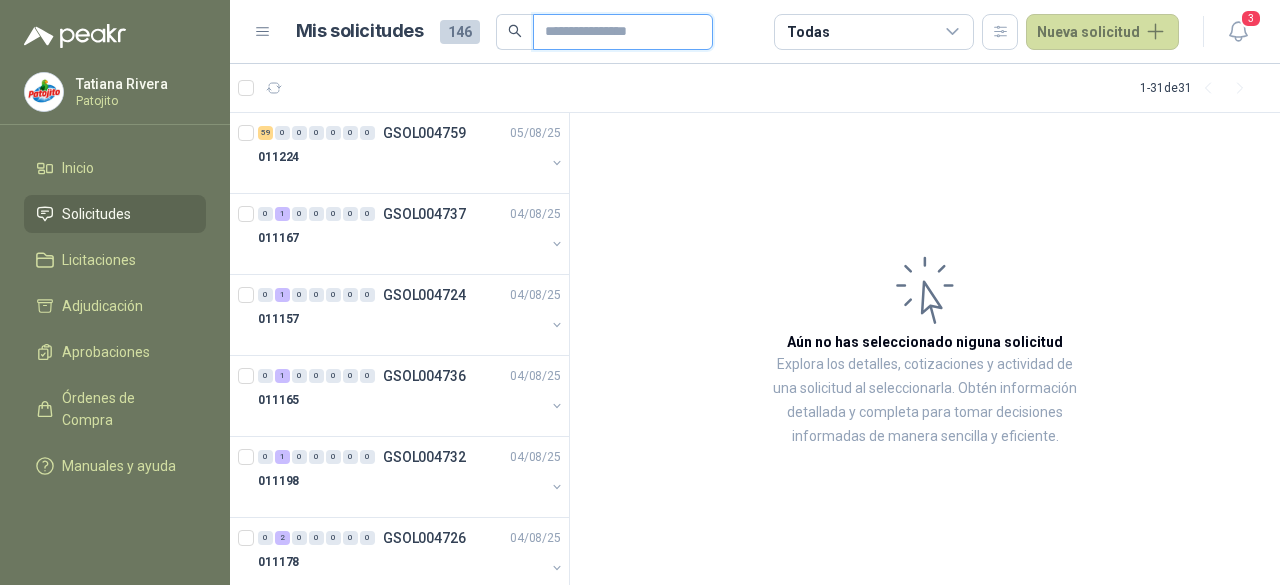 type 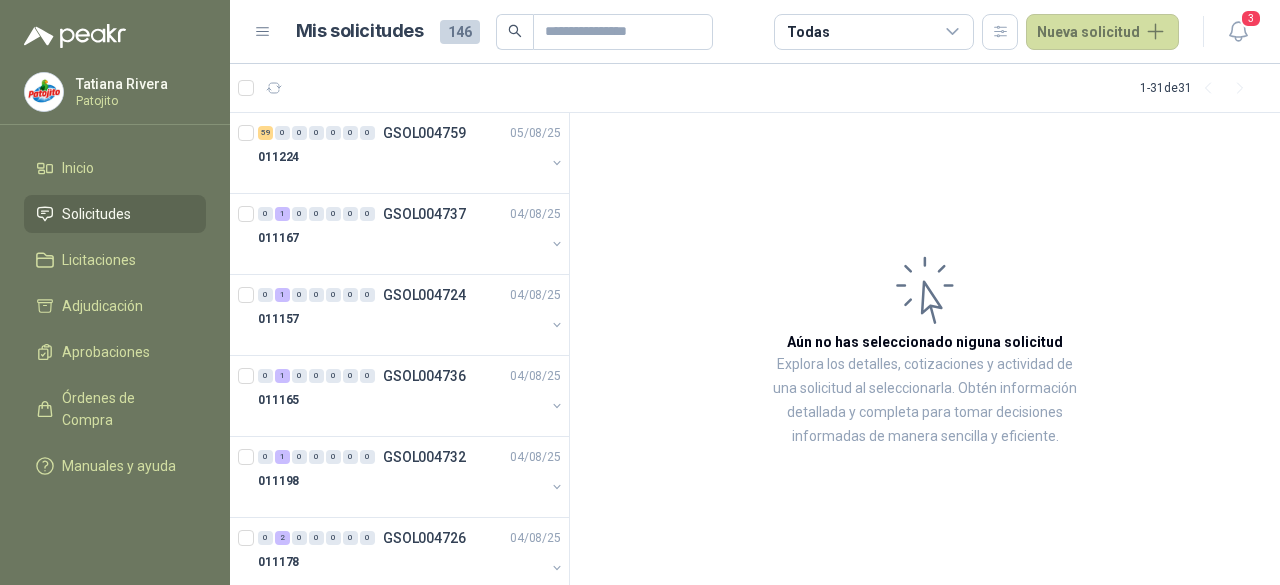 click on "146" at bounding box center (460, 32) 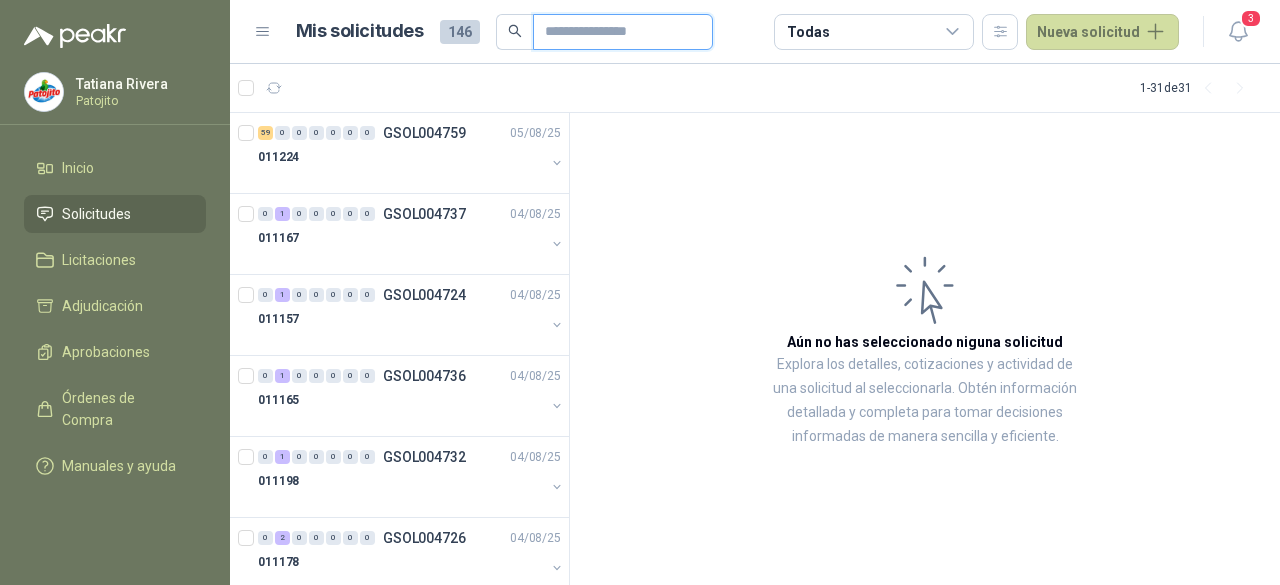 click at bounding box center [615, 32] 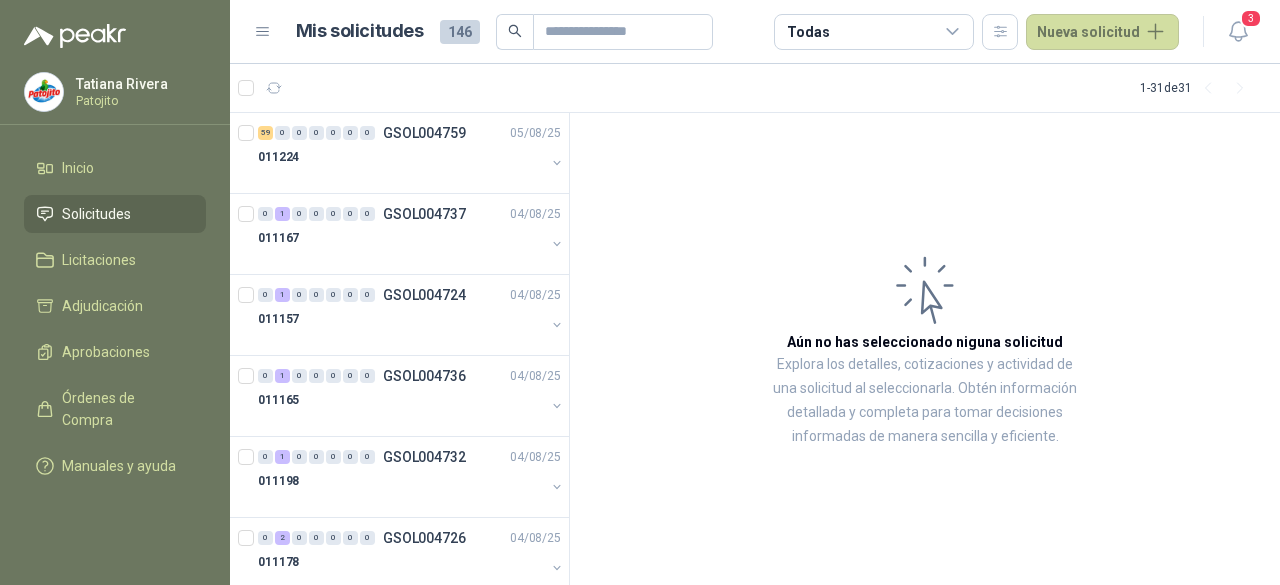 click on "Todas" at bounding box center (874, 32) 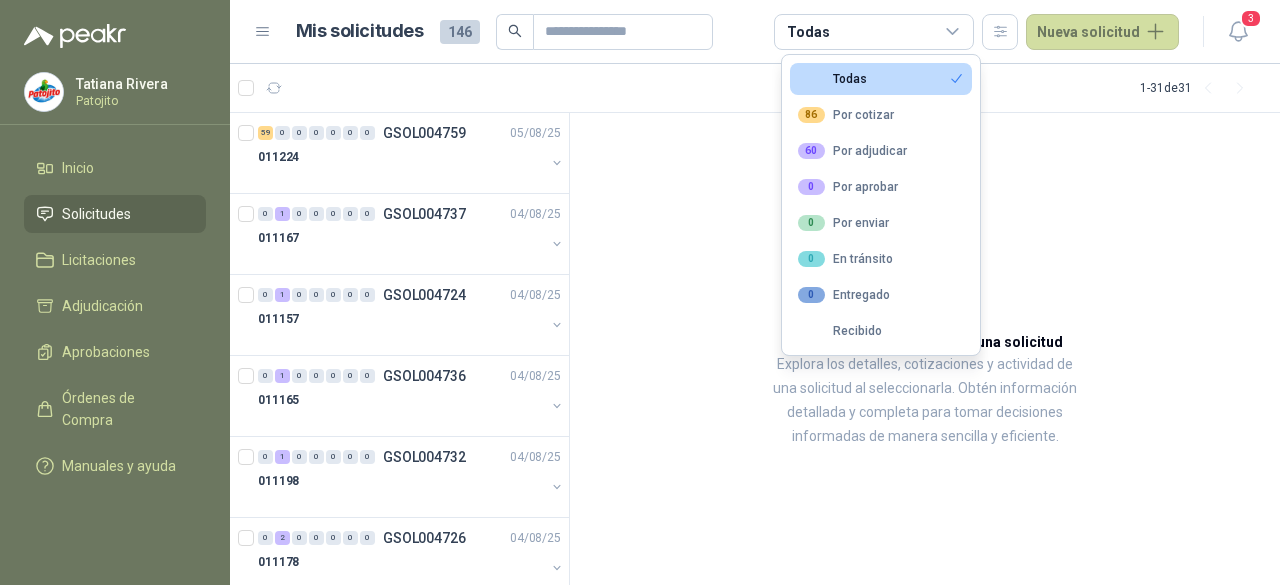 click on "Aún no has seleccionado niguna solicitud Explora los detalles, cotizaciones y actividad de una solicitud al seleccionarla. Obtén información detallada y   completa para tomar decisiones informadas de manera sencilla y eficiente." at bounding box center (925, 349) 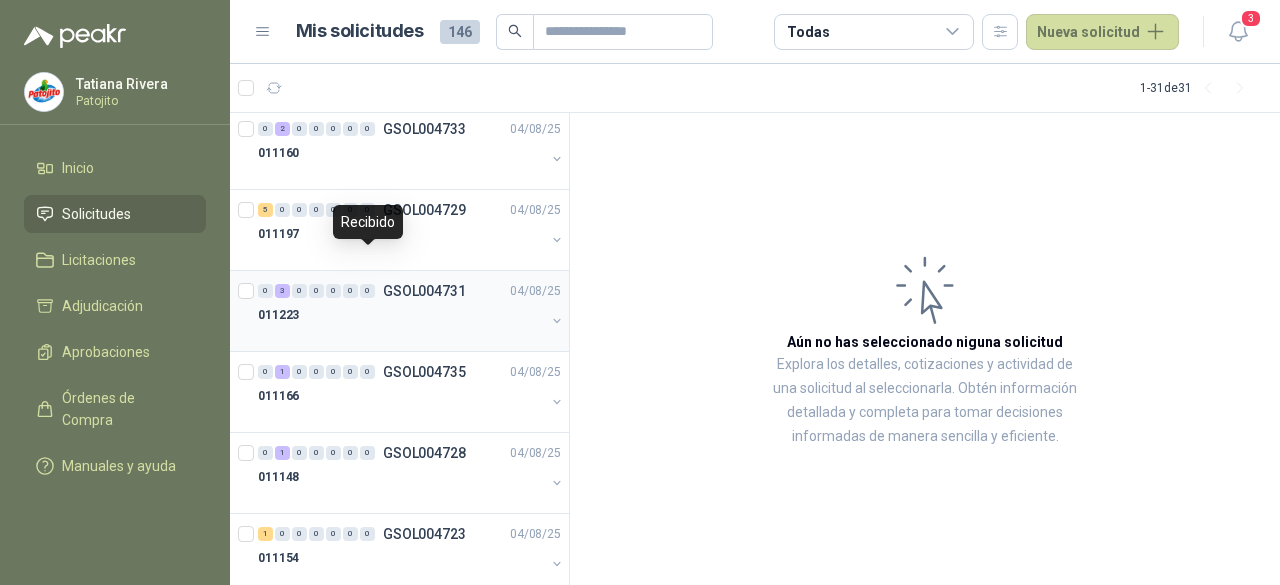 scroll, scrollTop: 900, scrollLeft: 0, axis: vertical 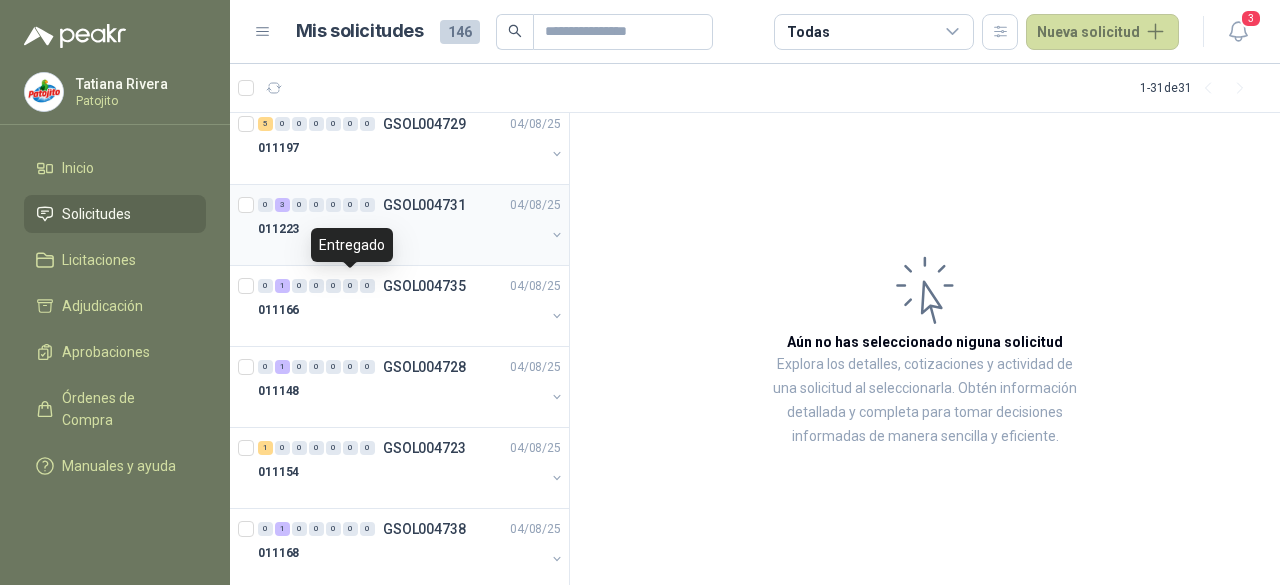 click on "011223" at bounding box center [401, 229] 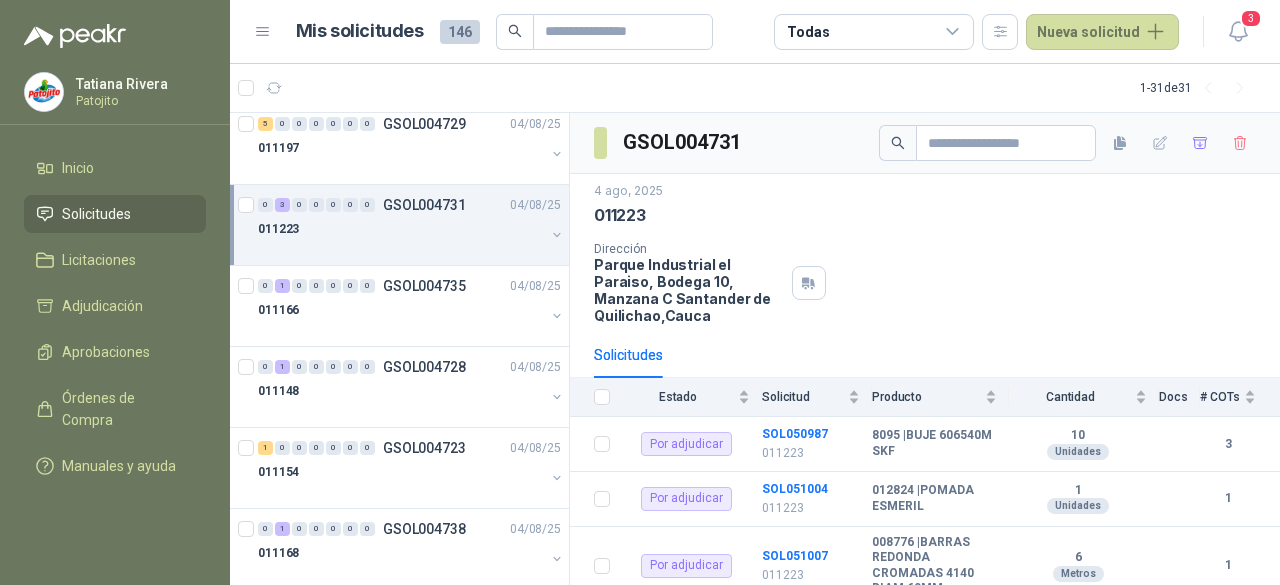 click at bounding box center [401, 249] 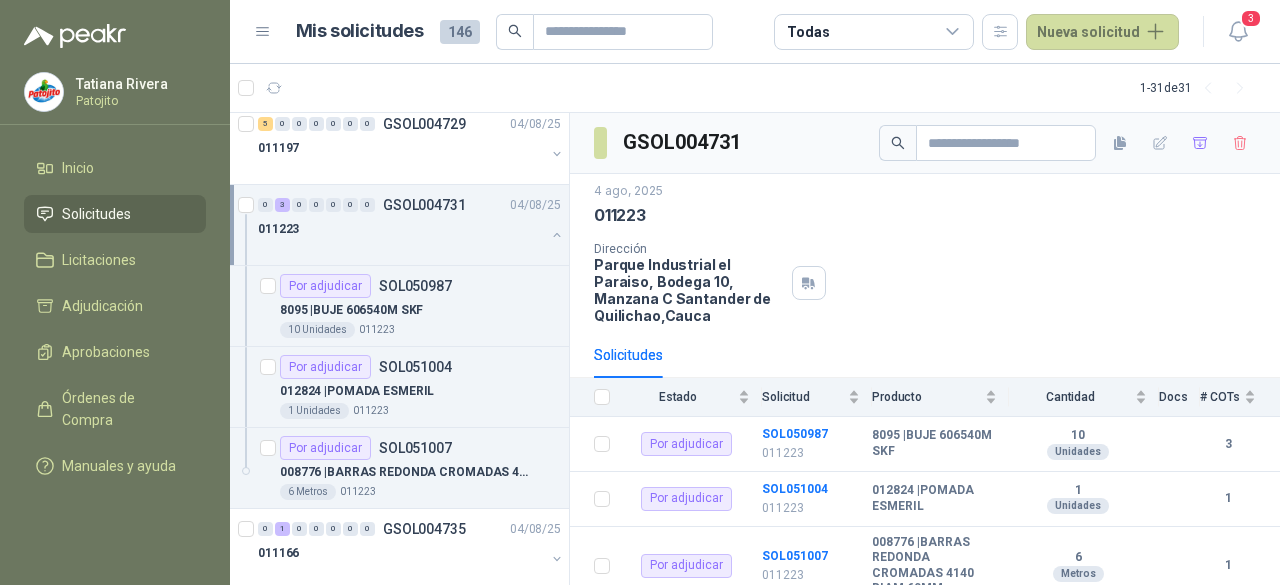 scroll, scrollTop: 0, scrollLeft: 0, axis: both 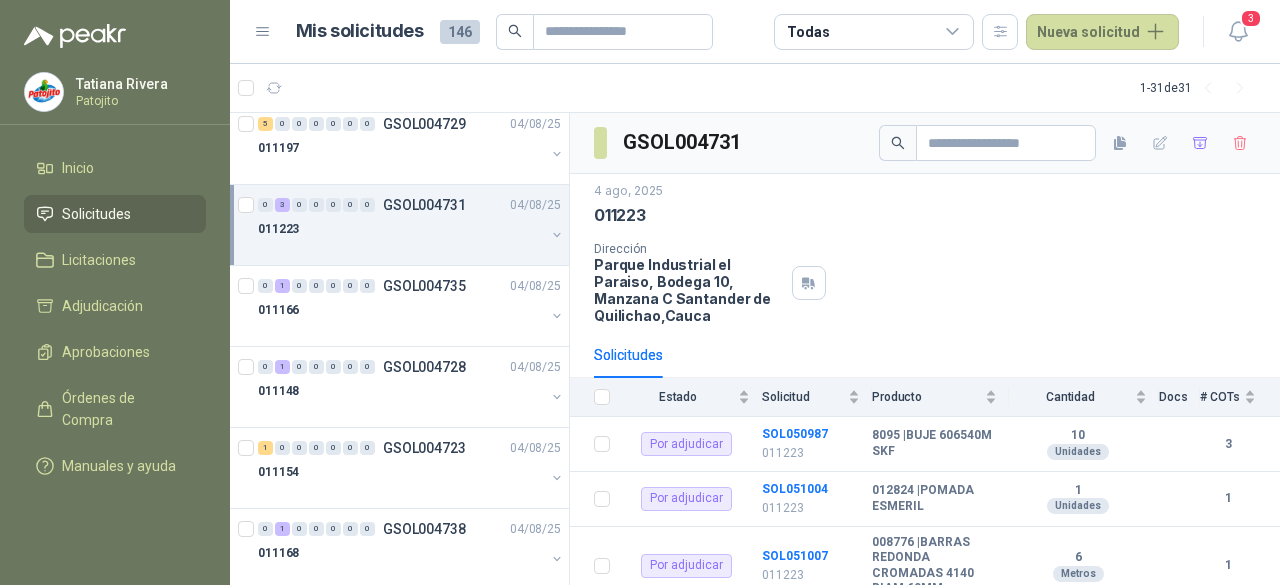 click on "011223" at bounding box center [401, 229] 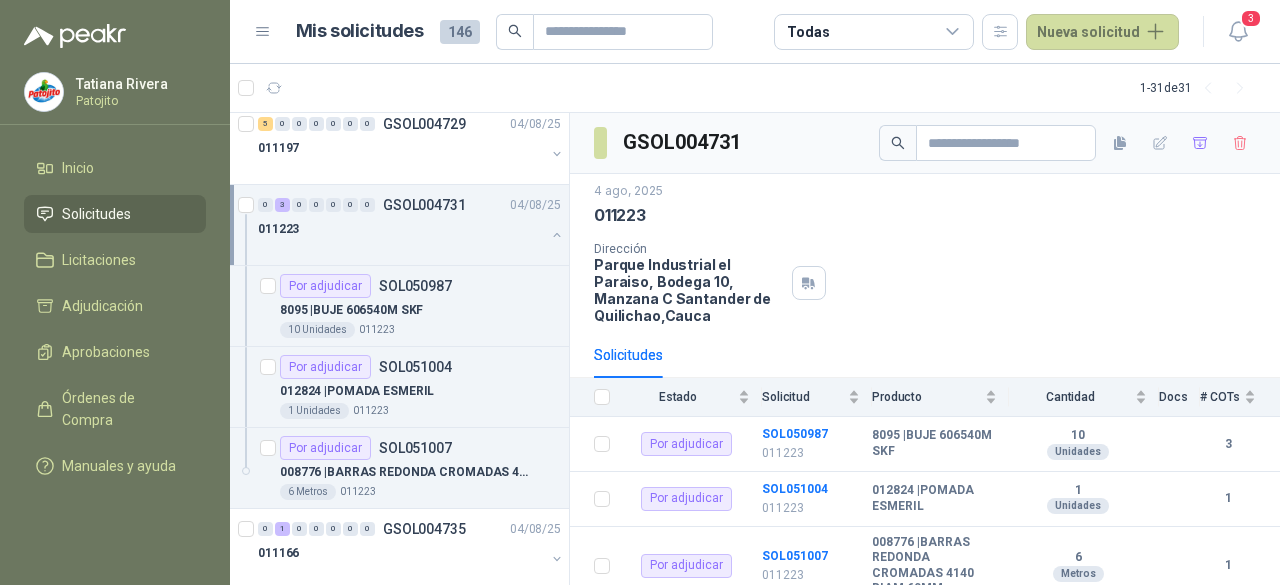 click on "011223" at bounding box center (401, 229) 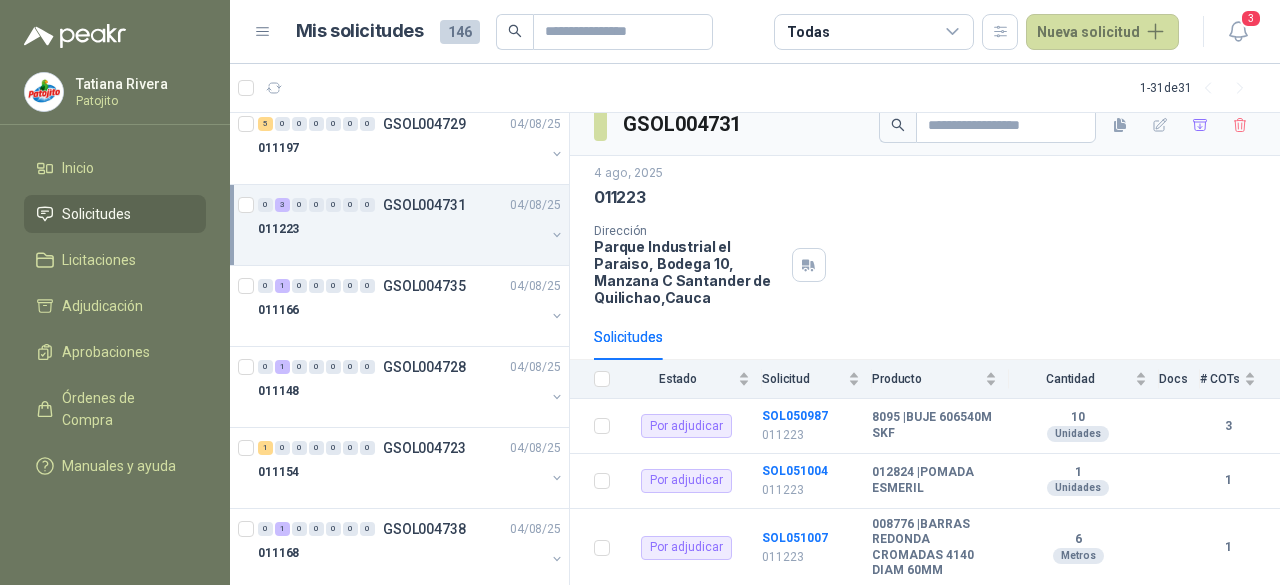 scroll, scrollTop: 50, scrollLeft: 0, axis: vertical 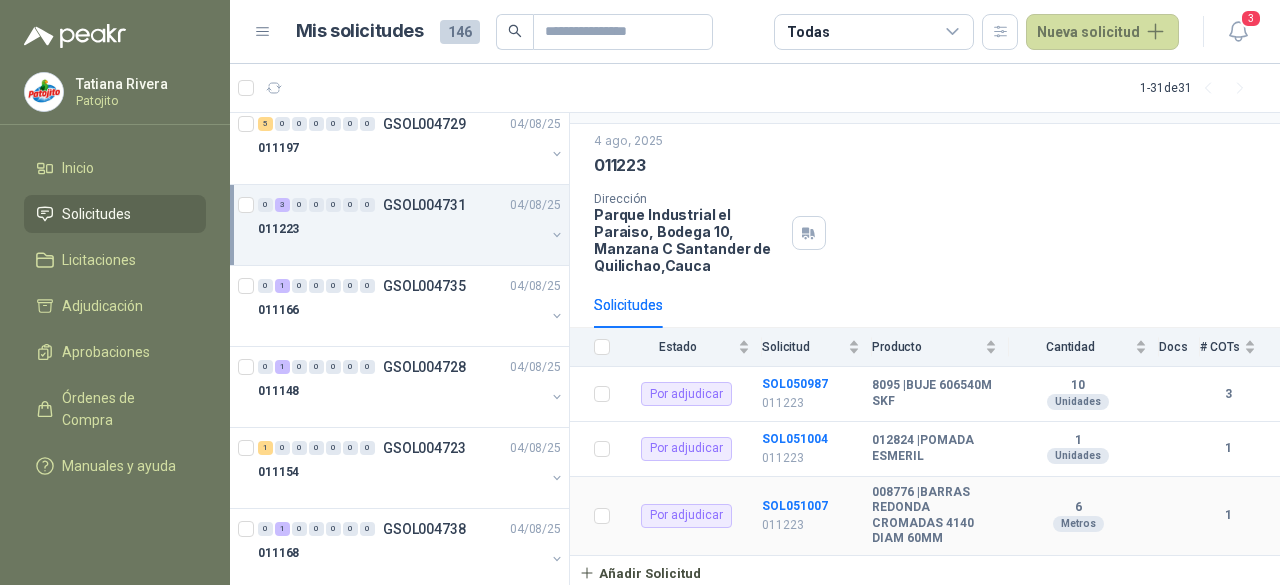 click on "008776 | BARRAS REDONDA CROMADAS 4140 DIAM 60MM" at bounding box center [934, 516] 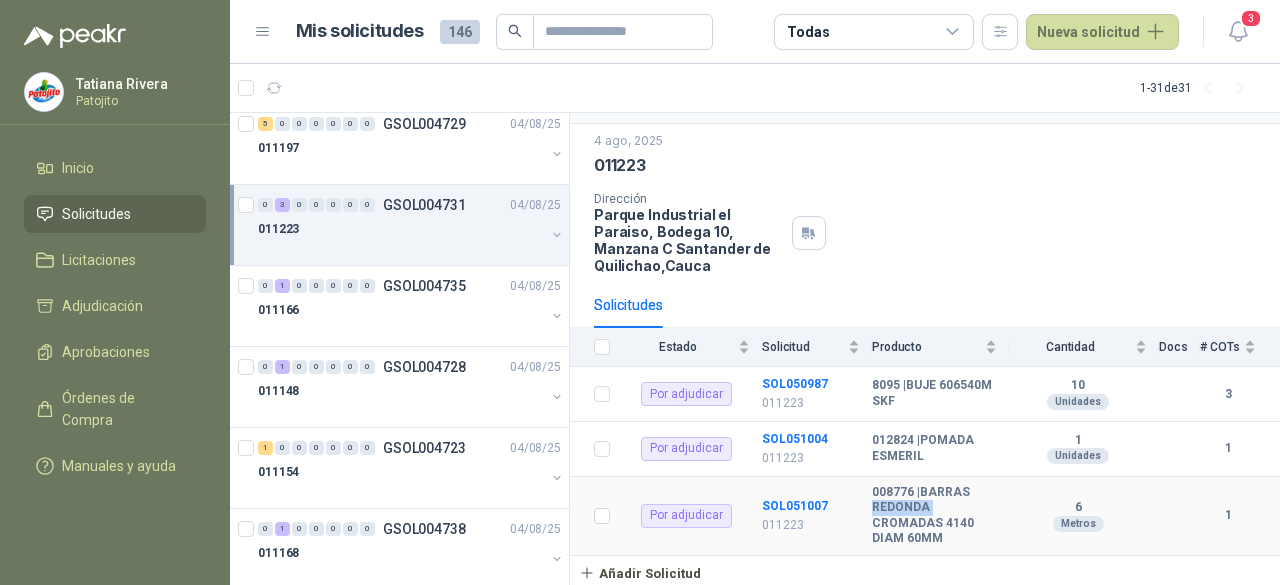 click on "008776 | BARRAS REDONDA CROMADAS 4140 DIAM 60MM" at bounding box center [934, 516] 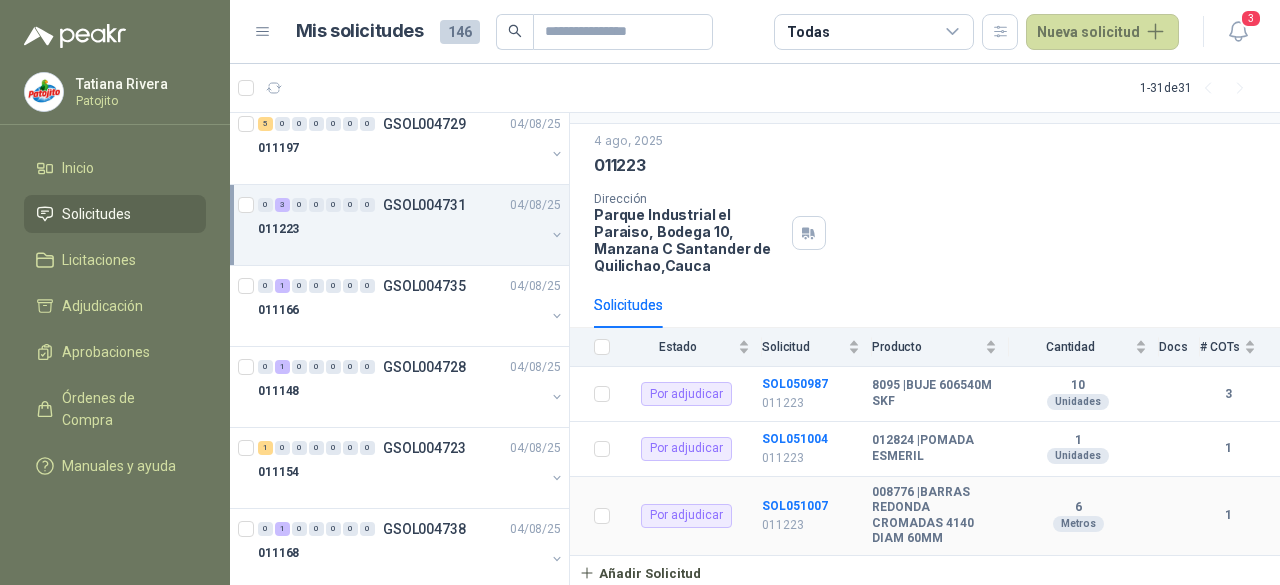 click on "6" at bounding box center (1078, 508) 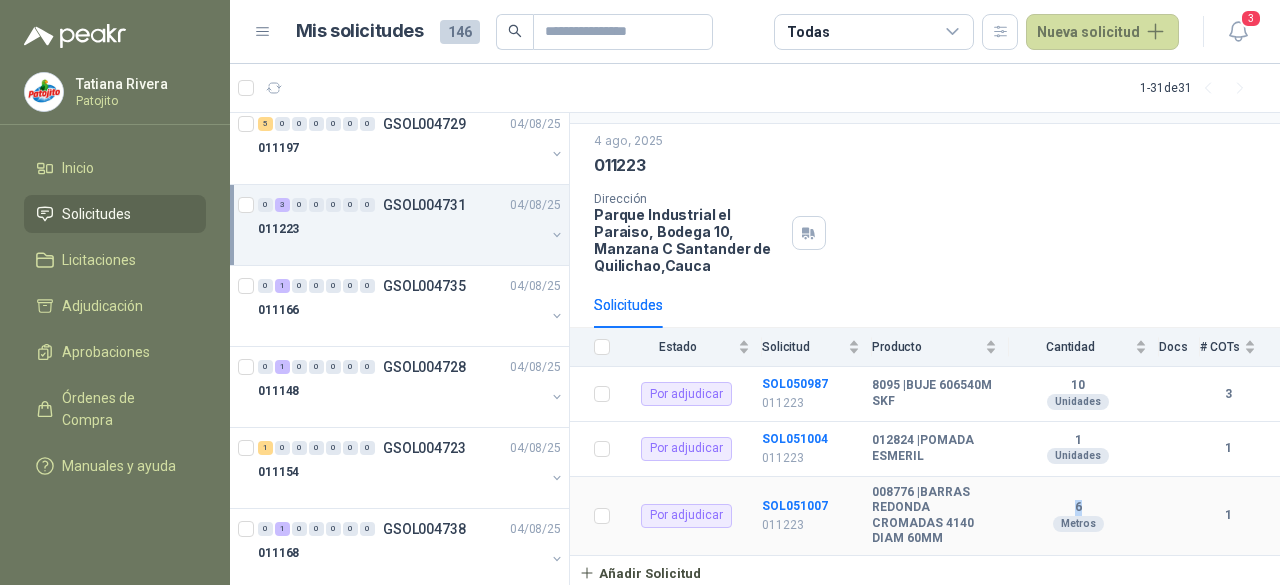 click on "6" at bounding box center (1078, 508) 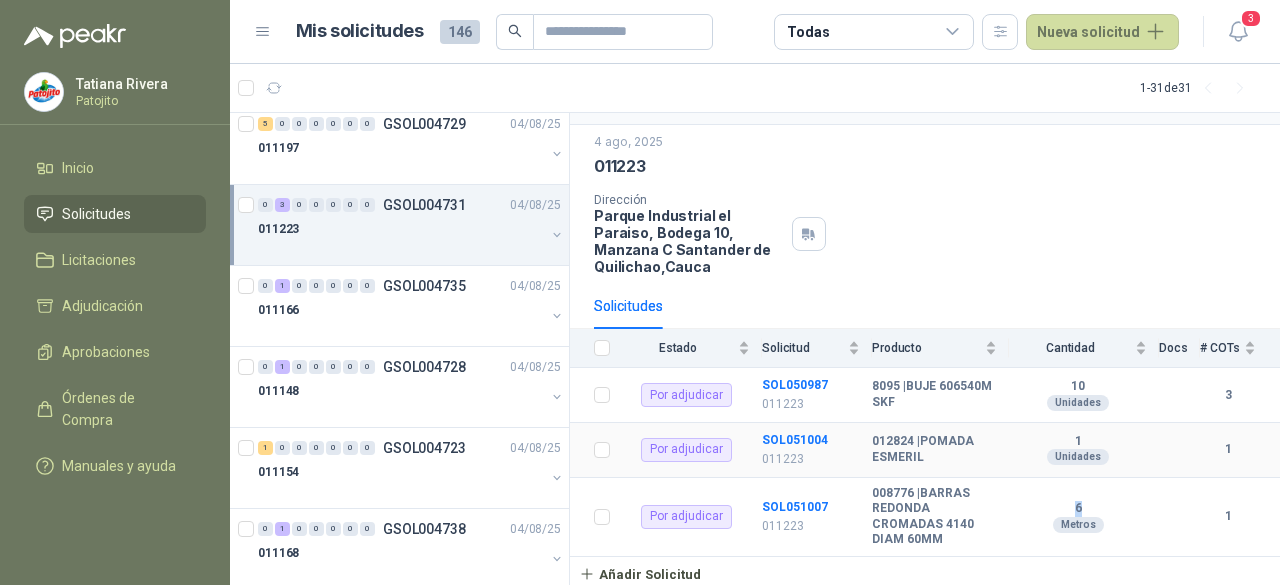 scroll, scrollTop: 50, scrollLeft: 0, axis: vertical 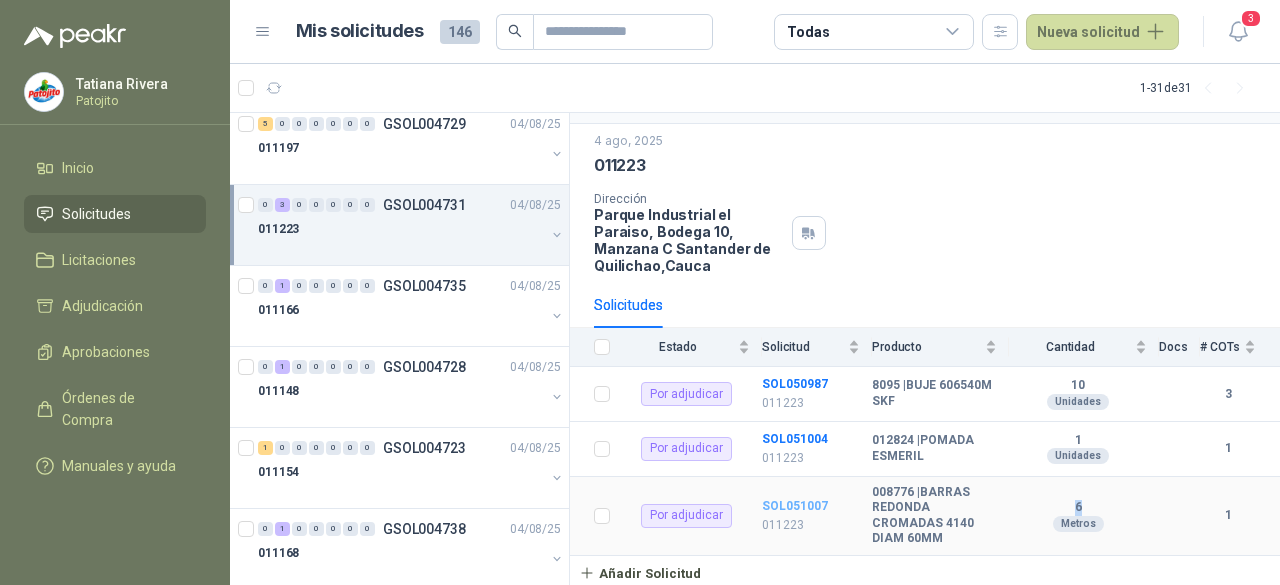click on "SOL051007" at bounding box center [795, 506] 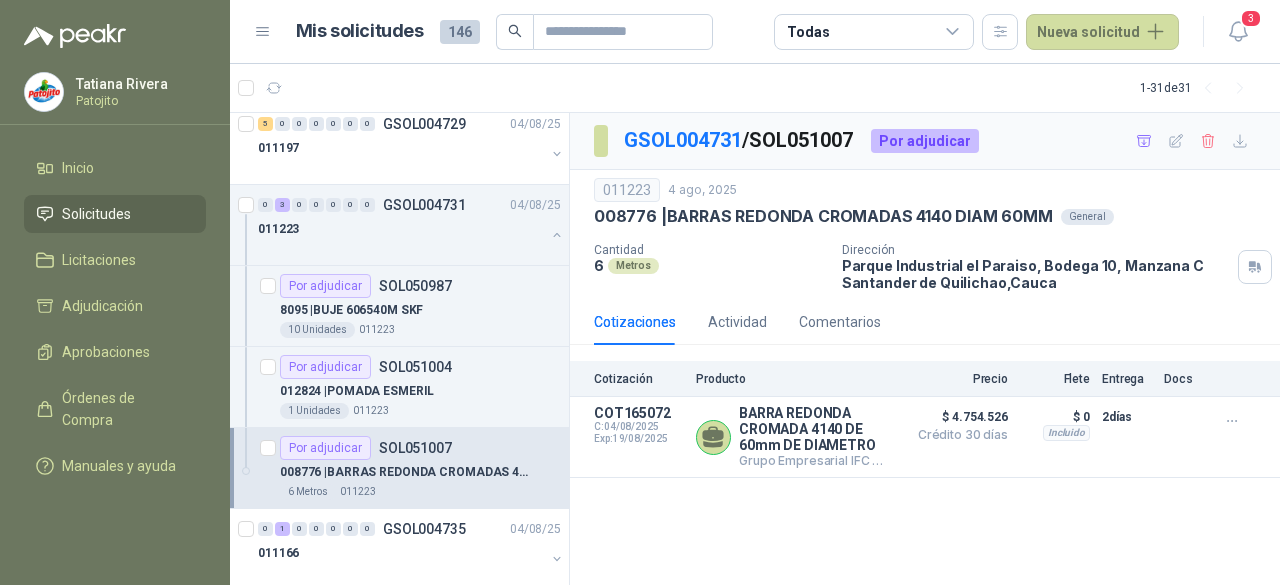 click on "008776 | BARRAS REDONDA CROMADAS 4140 DIAM 60MM" at bounding box center (420, 472) 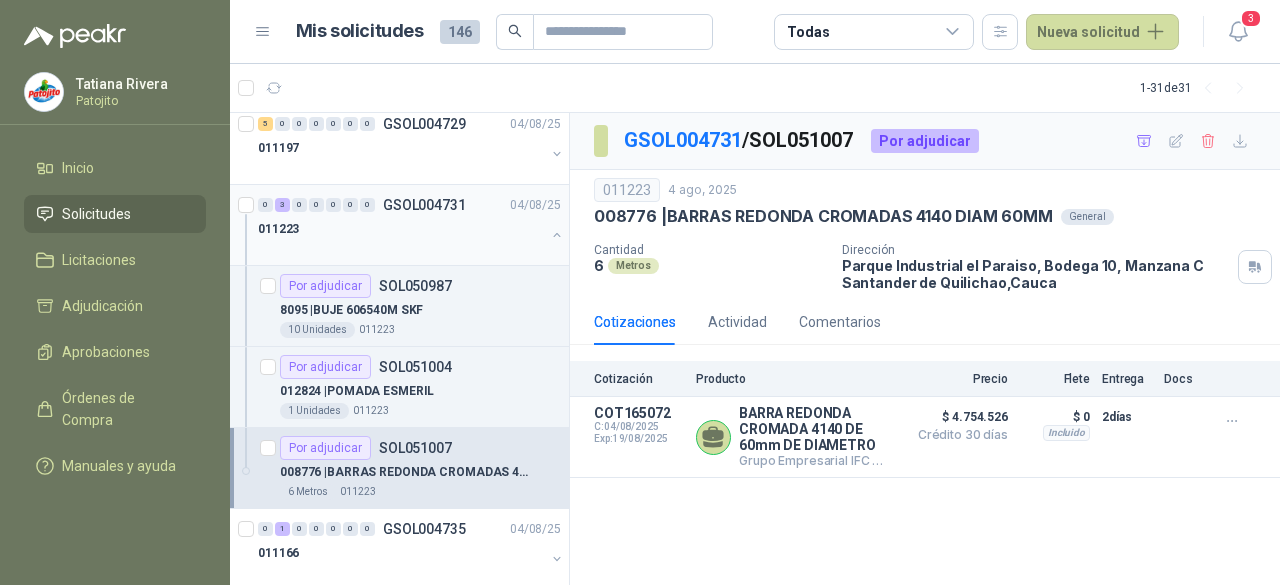 click on "011223" at bounding box center (401, 229) 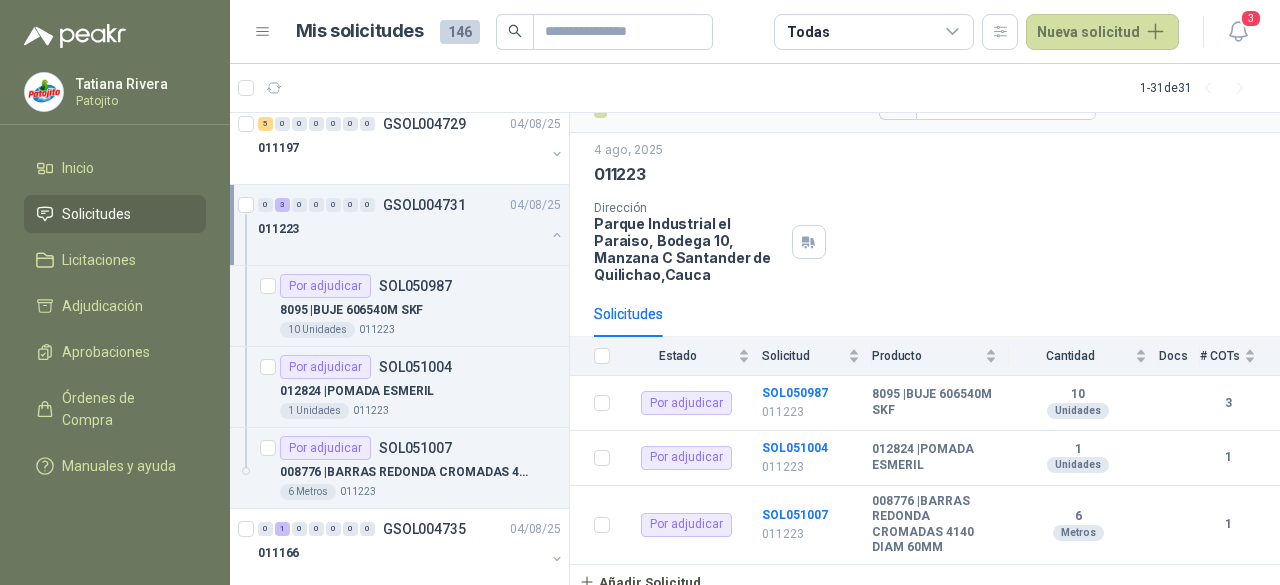 scroll, scrollTop: 50, scrollLeft: 0, axis: vertical 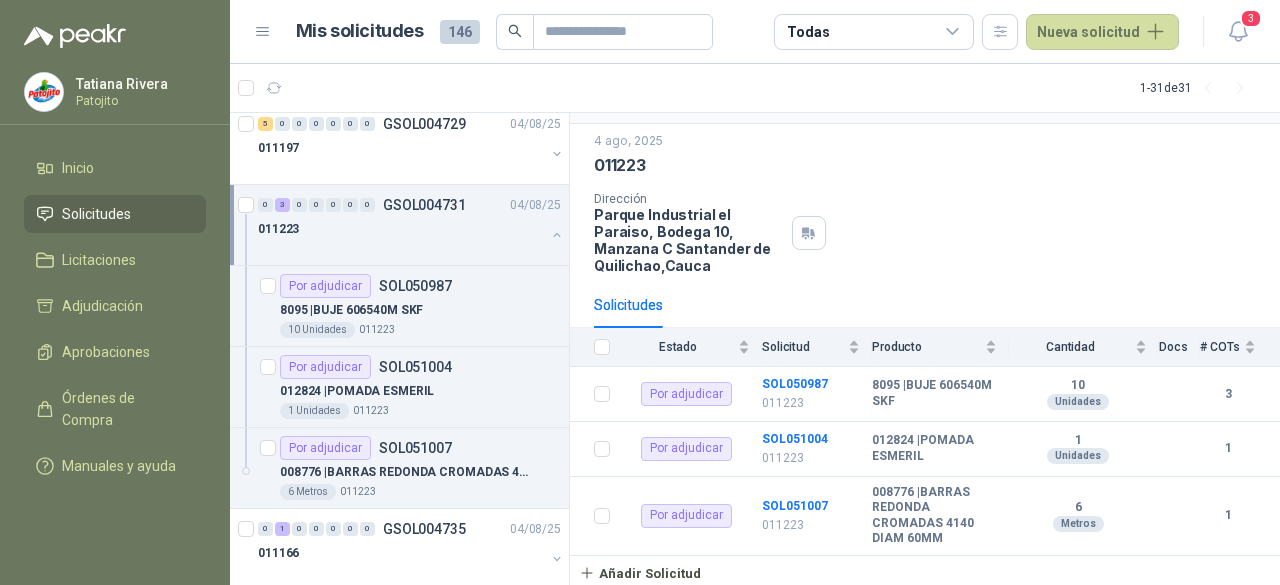 click on "Solicitudes" at bounding box center [115, 214] 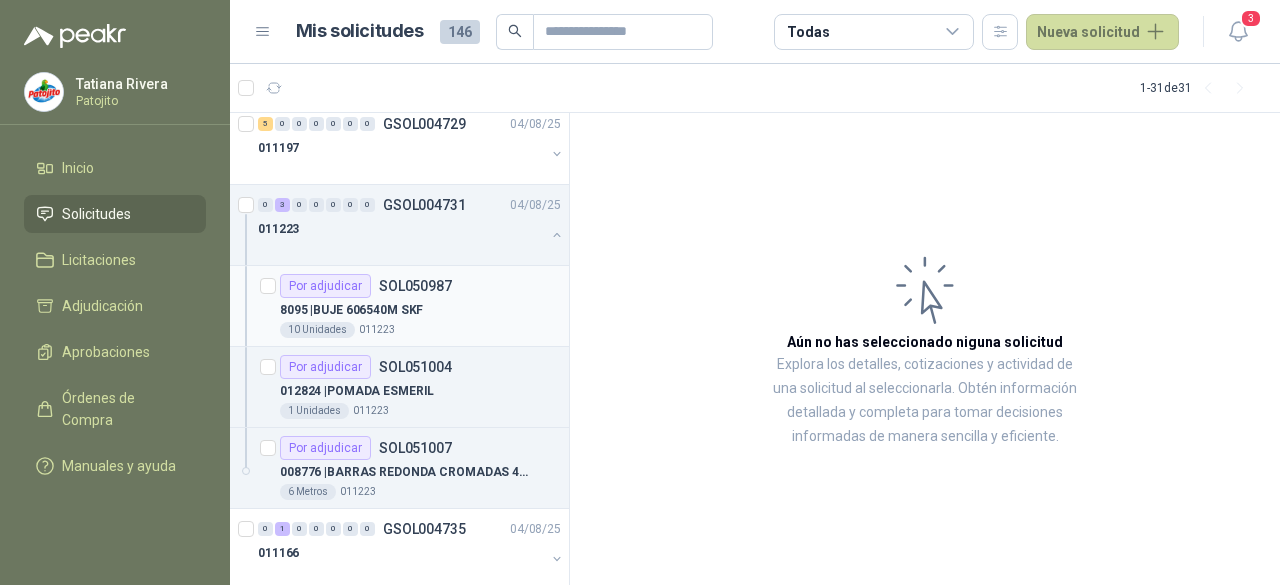 click on "8095 | BUJE 606540M SKF" at bounding box center [351, 310] 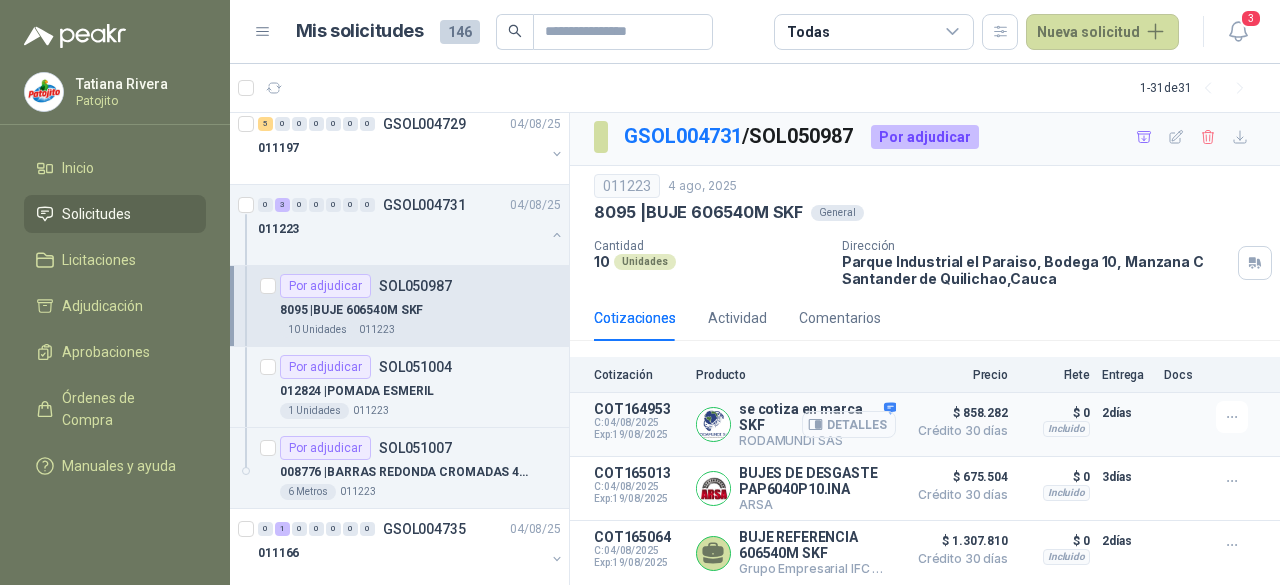scroll, scrollTop: 4, scrollLeft: 0, axis: vertical 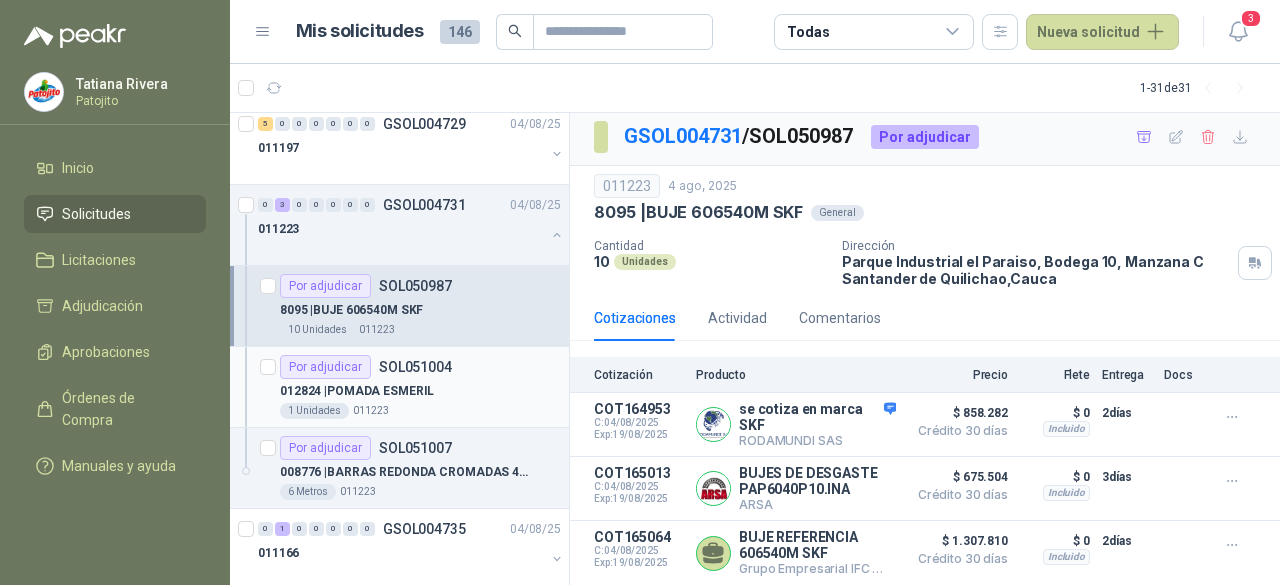 click on "012824 |  POMADA ESMERIL" at bounding box center [420, 391] 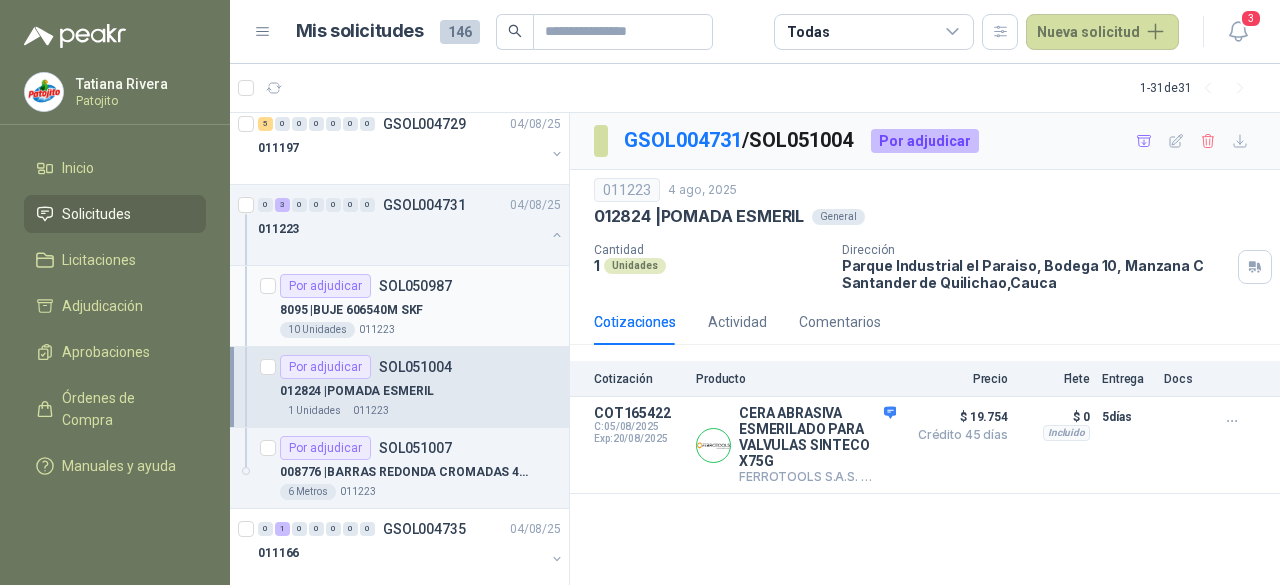 click on "Por adjudicar SOL050987" at bounding box center [366, 286] 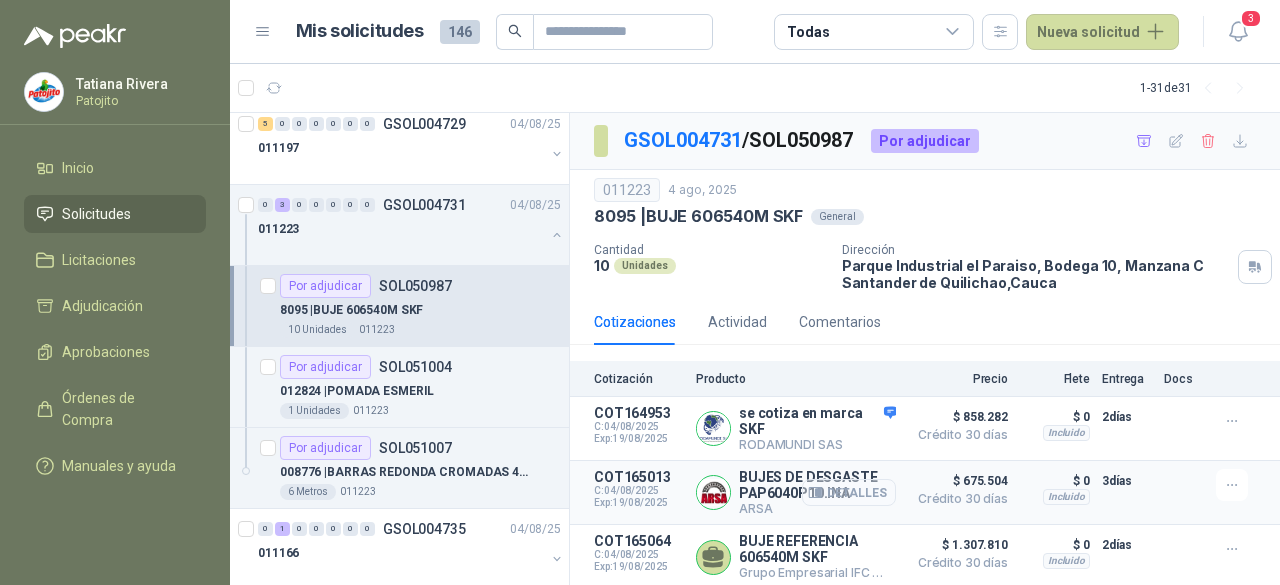 scroll, scrollTop: 4, scrollLeft: 0, axis: vertical 